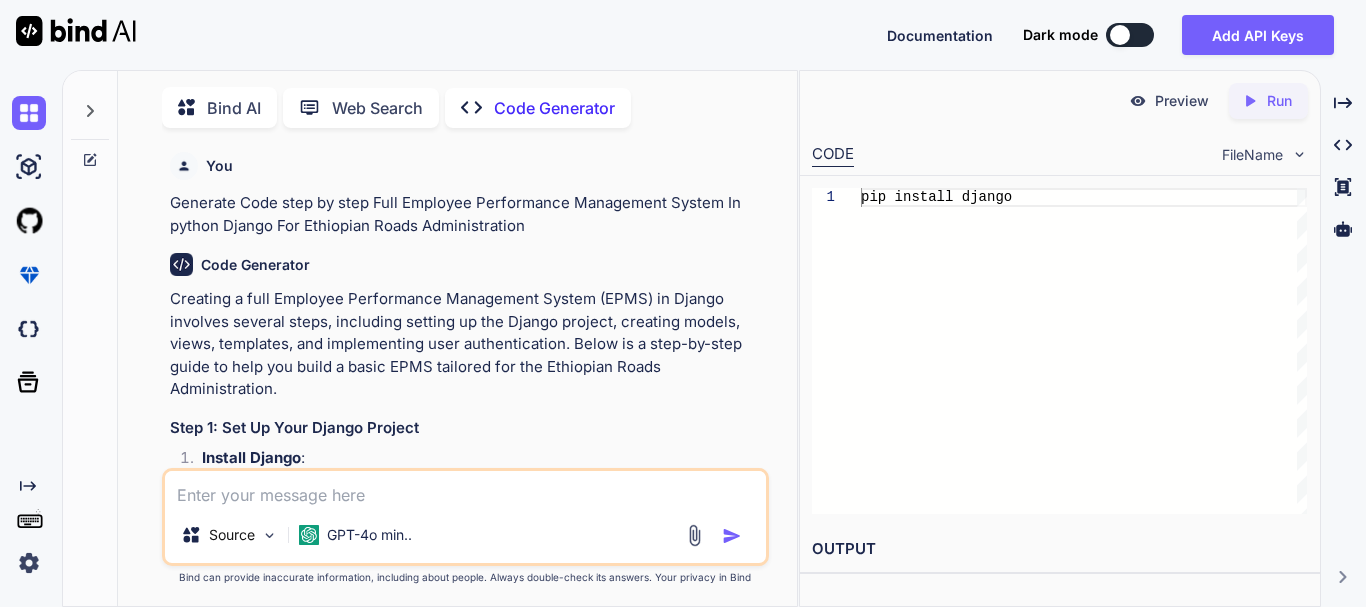scroll, scrollTop: 0, scrollLeft: 0, axis: both 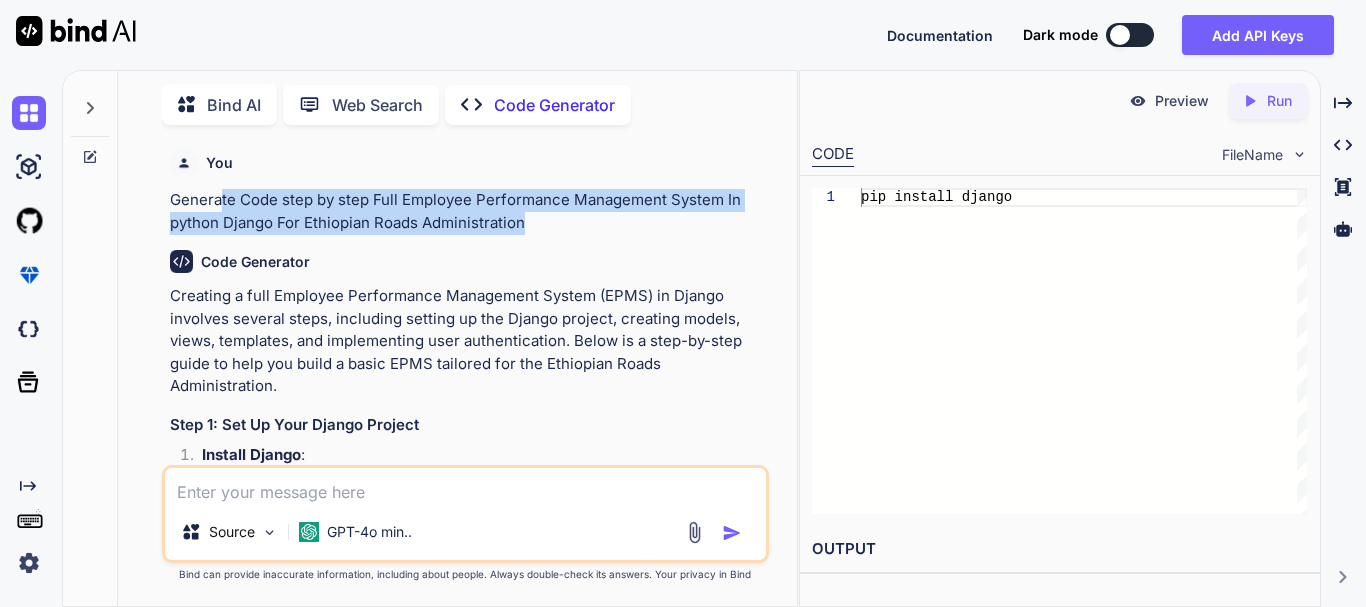 click on "Code Generator Creating a full Employee Performance Management System (EPMS) in Django involves several steps, including setting up the Django project, creating models, views, templates, and implementing user authentication. Below is a step-by-step guide to help you build a basic EPMS tailored for the Ethiopian Roads Administration.
Step 1: Set Up Your Django Project
Install Django :
Make sure you have Python and pip installed. Then, install Django using pip:
Bash pip install django
Create a New Django Project :
Bash django-admin startproject epms
cd  epms
Create a New Django App :
Bash python manage.py startapp performance
Add the App to Installed Apps :
Open  settings.py  in the  epms  directory and add  'performance'  to the  INSTALLED_APPS  list:
Python INSTALLED_APPS = [
...
'performance' ,
]
Step 2: Define Models
In  performance/models.py , define the models for Employee and Performance Review.
Python from  django.db  import  models
class   100" at bounding box center (467, 2193) 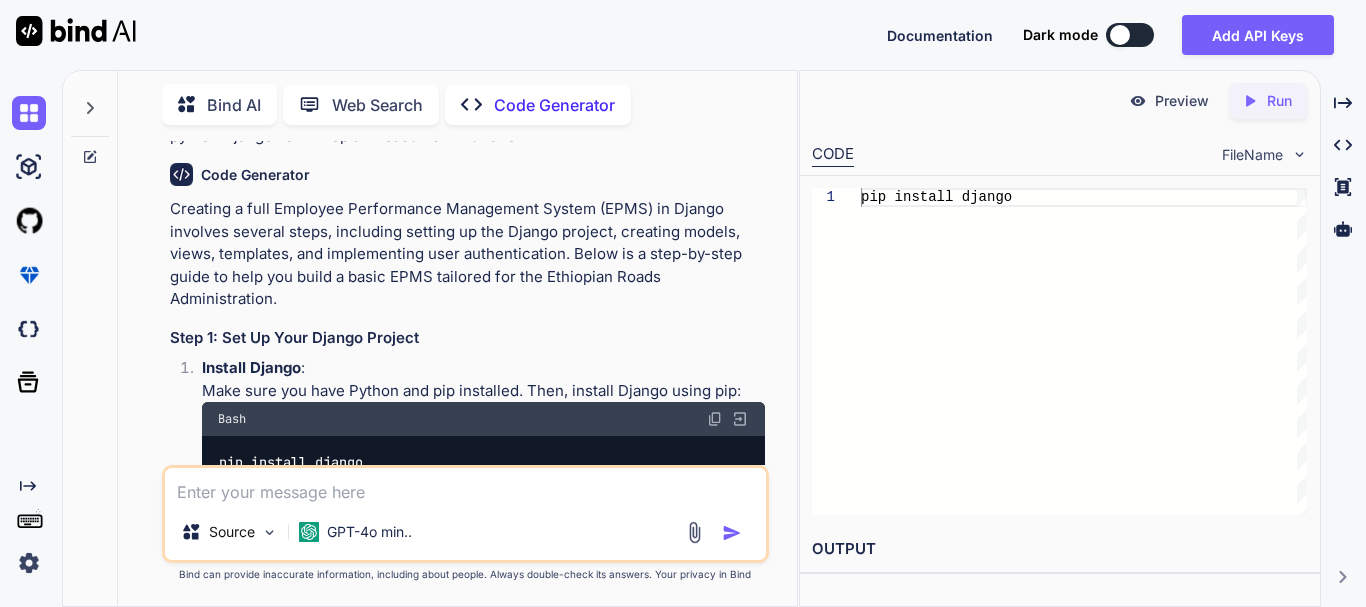 scroll, scrollTop: 200, scrollLeft: 0, axis: vertical 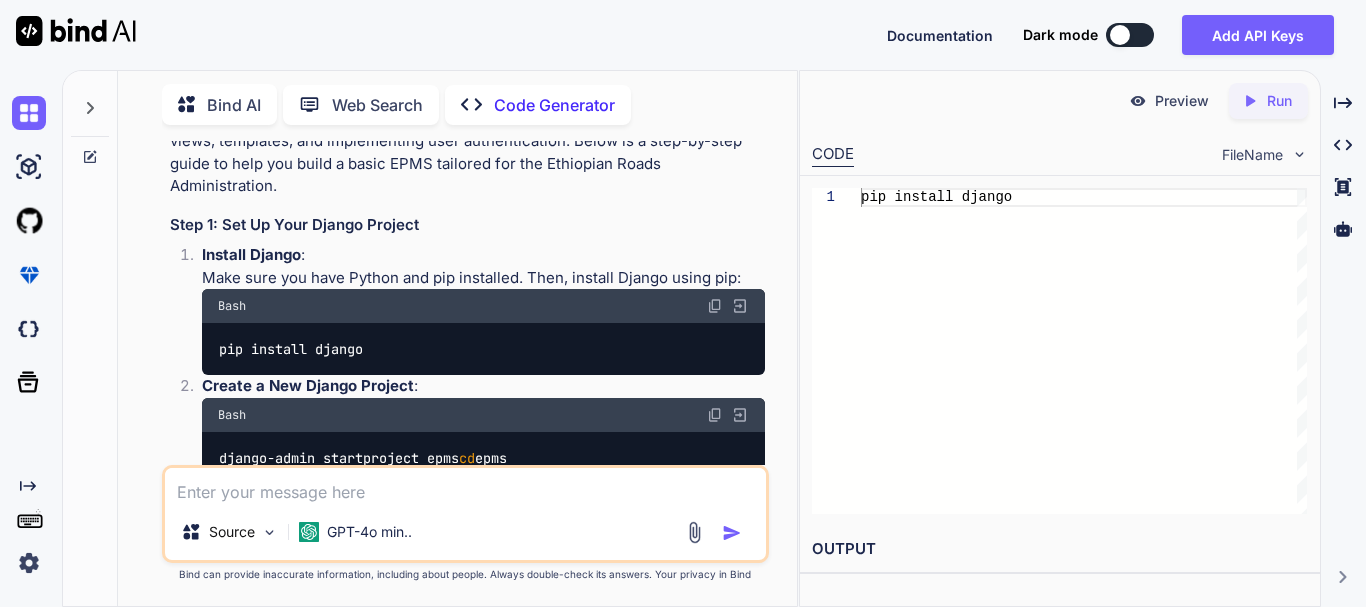 click on "pip install django" at bounding box center (483, 349) 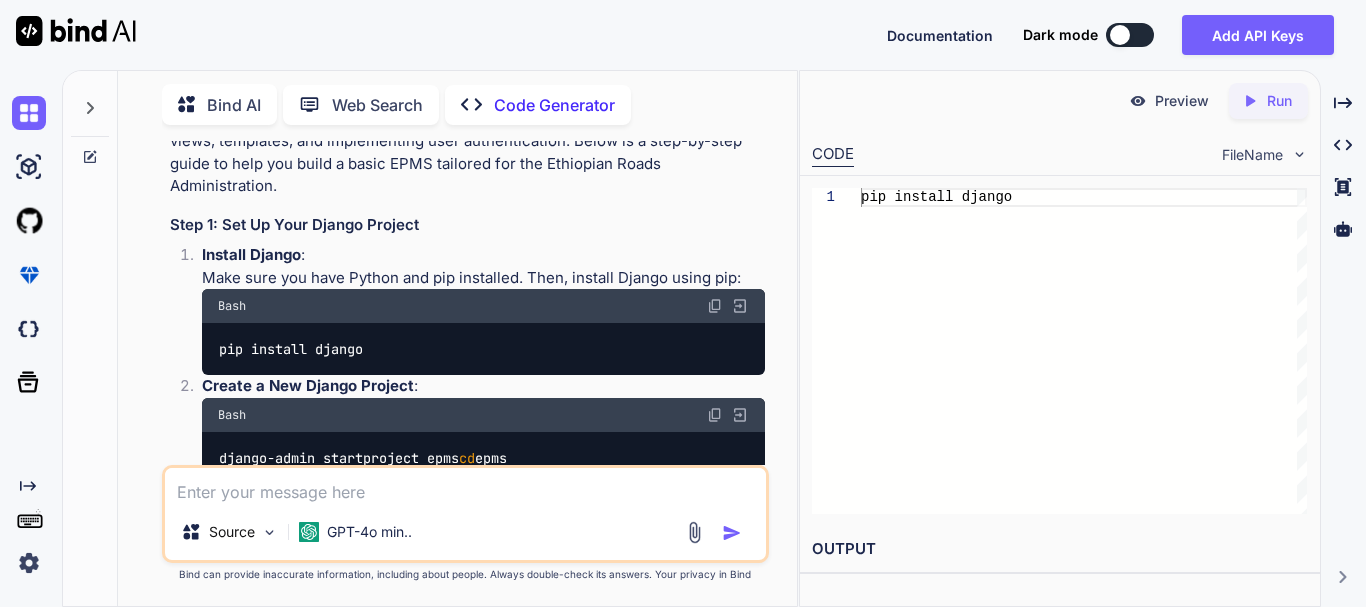 click on "1    pip install django pip install django" at bounding box center [1060, 351] 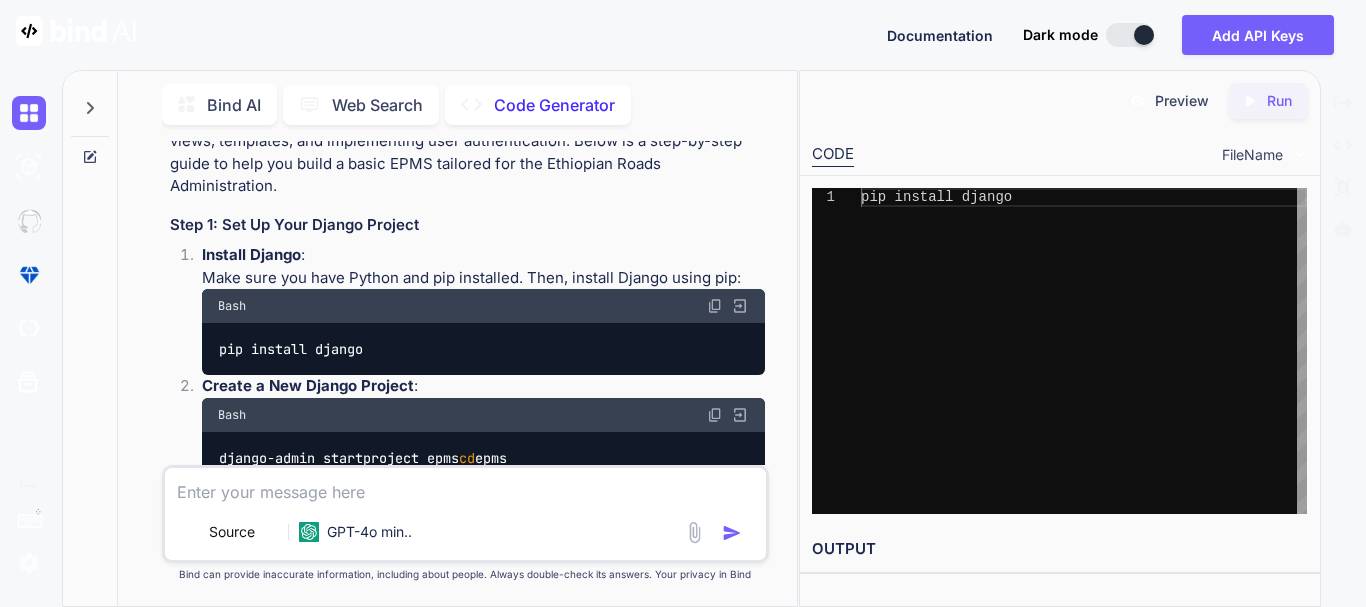 click at bounding box center (1130, 35) 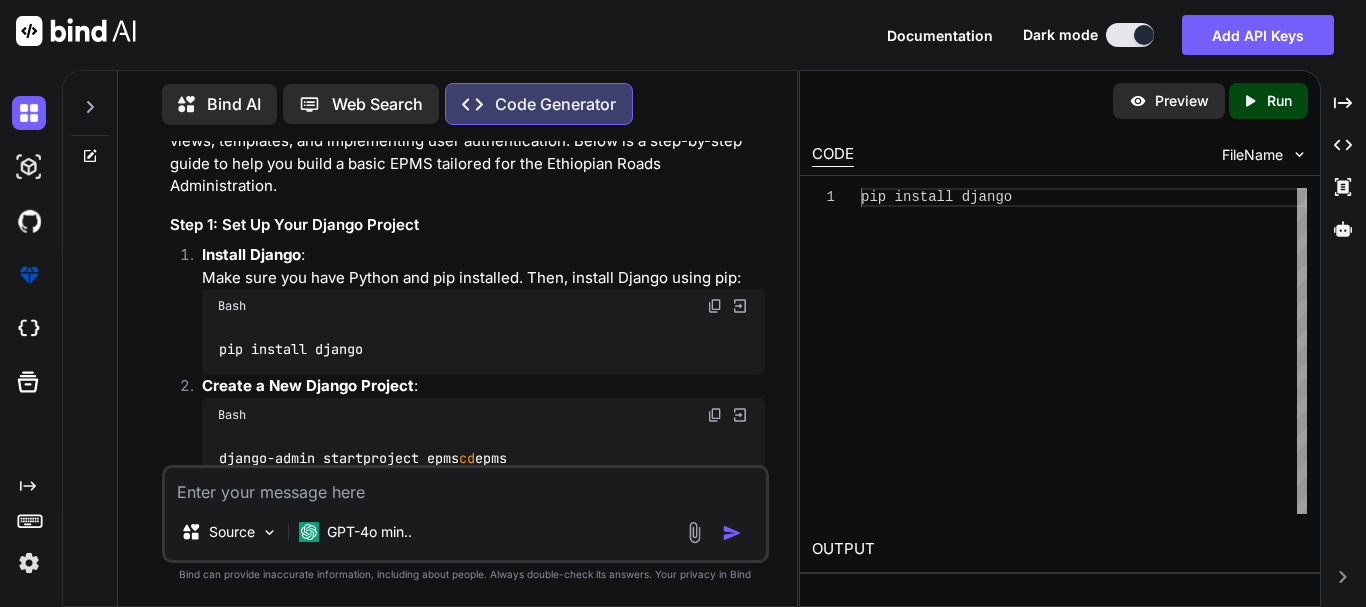 click on "Run" at bounding box center (1279, 101) 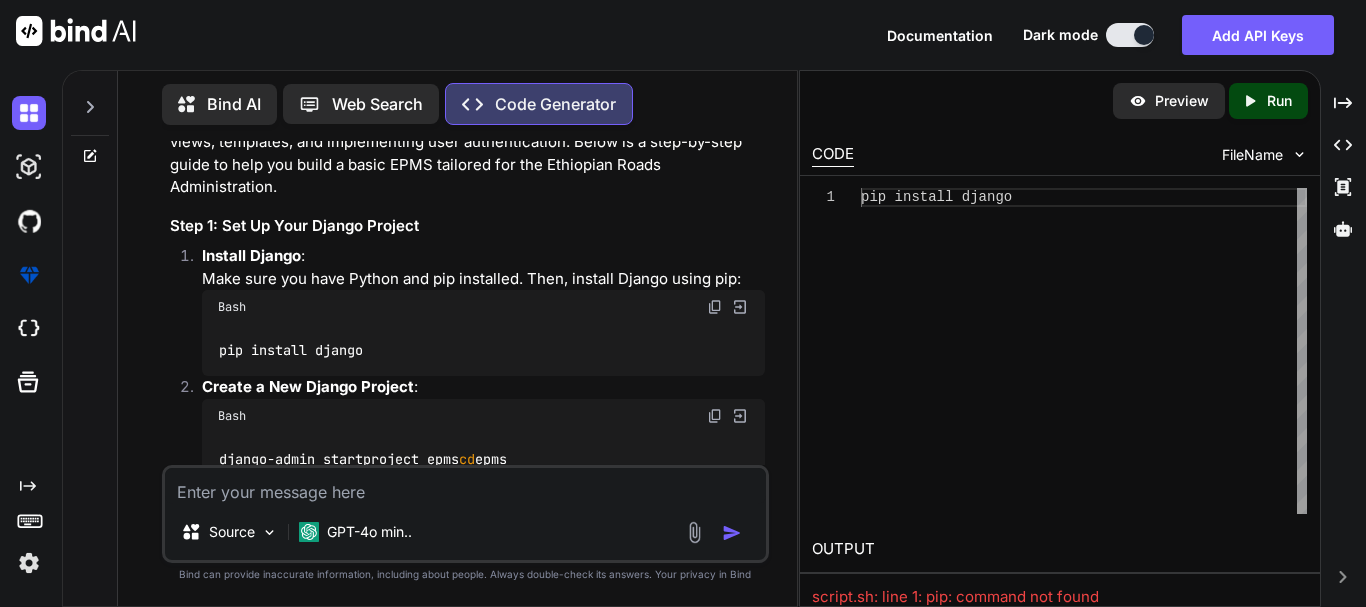scroll, scrollTop: 200, scrollLeft: 0, axis: vertical 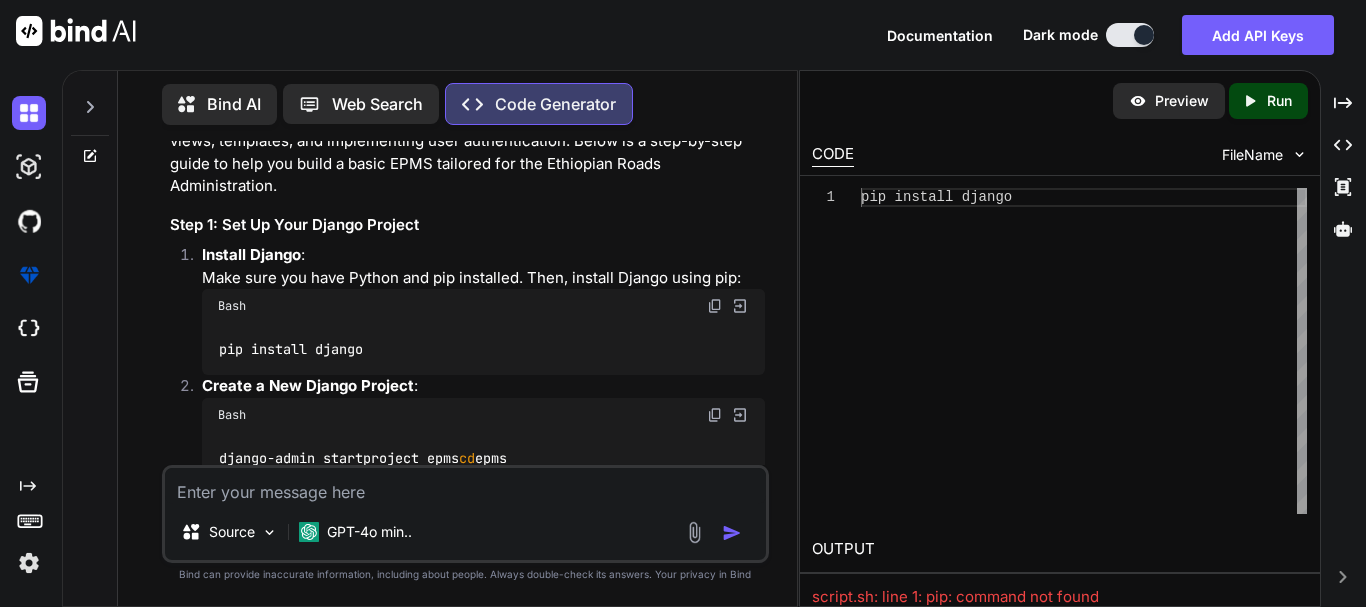 click on "pip install django" at bounding box center (483, 349) 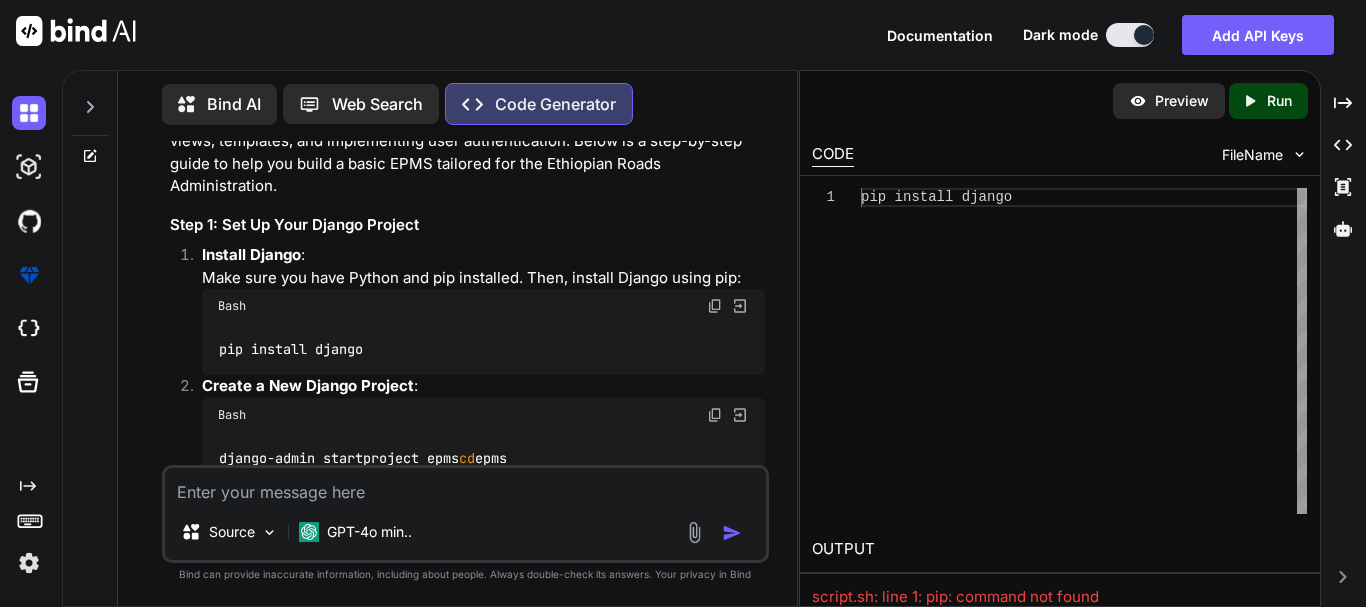 click at bounding box center [1130, 35] 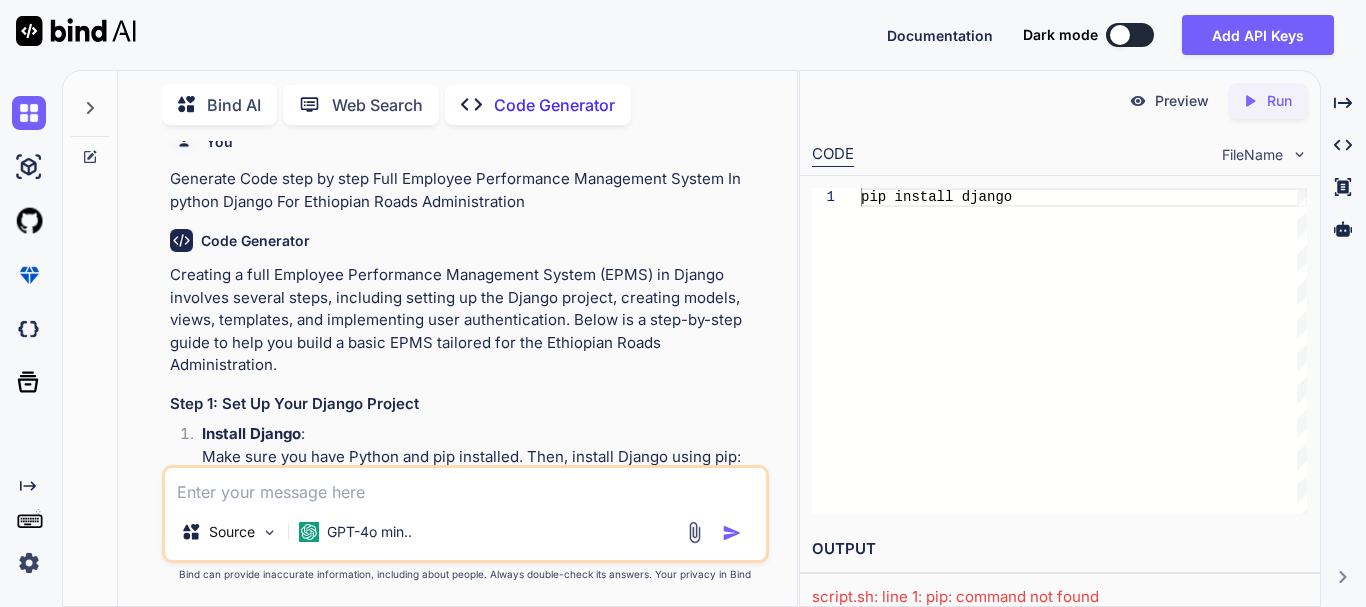 scroll, scrollTop: 0, scrollLeft: 0, axis: both 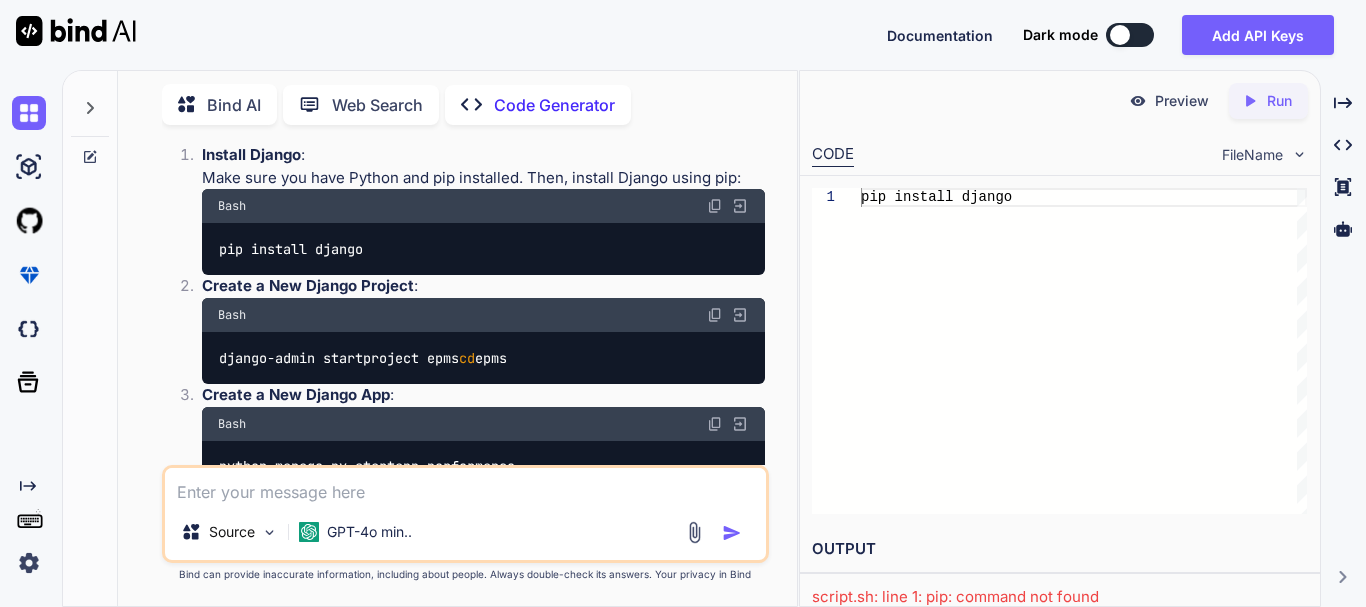 click at bounding box center [715, 315] 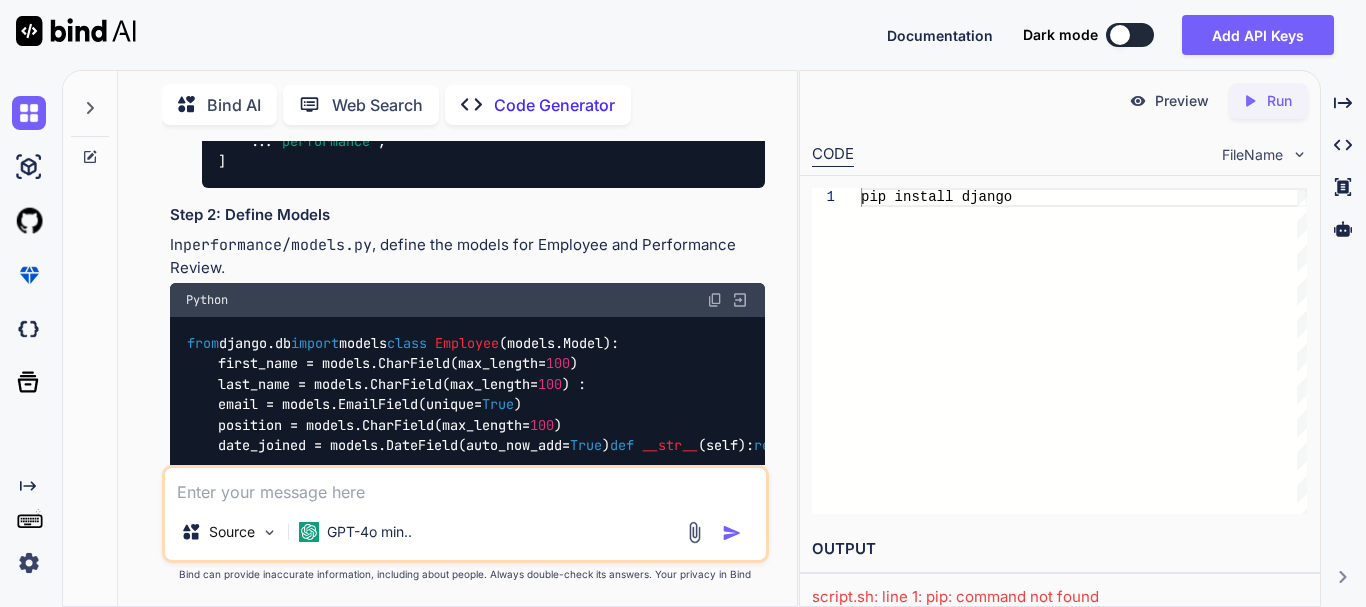 scroll, scrollTop: 900, scrollLeft: 0, axis: vertical 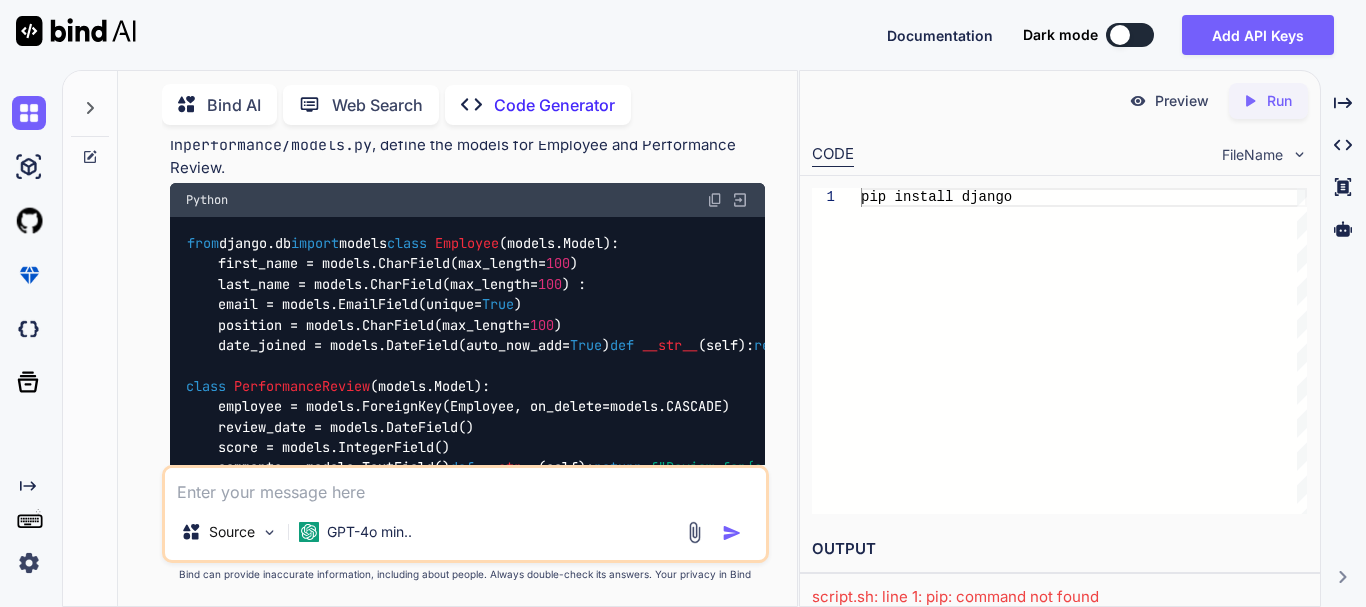 click at bounding box center [715, 200] 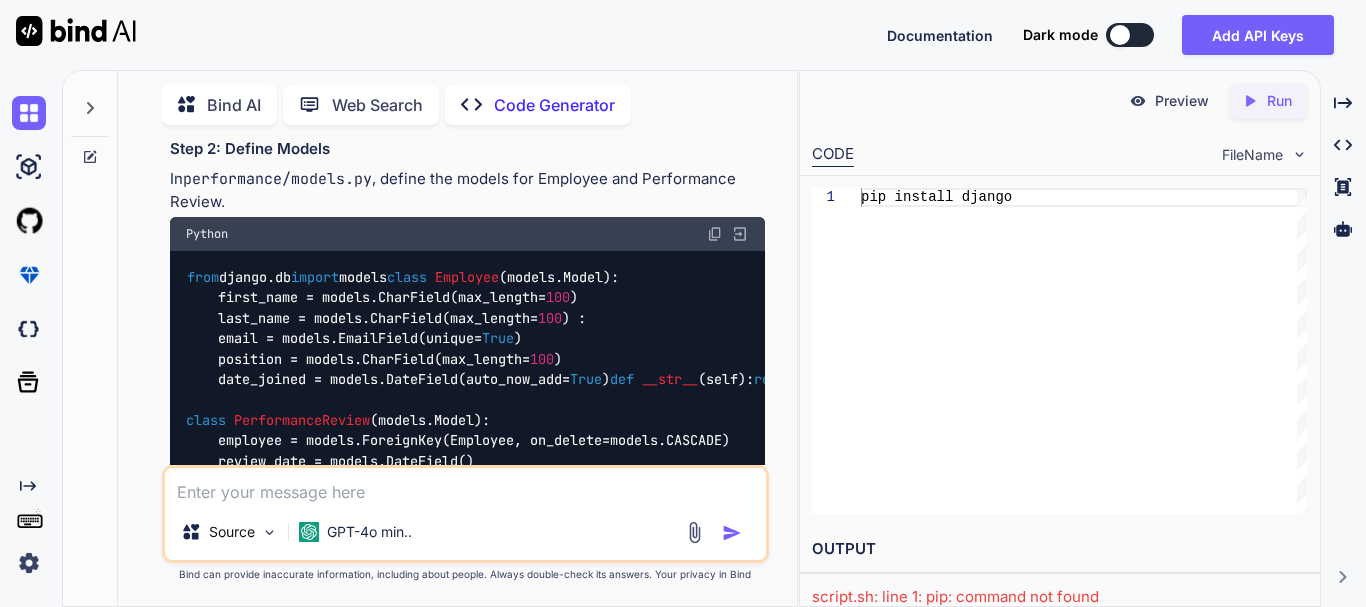scroll, scrollTop: 900, scrollLeft: 0, axis: vertical 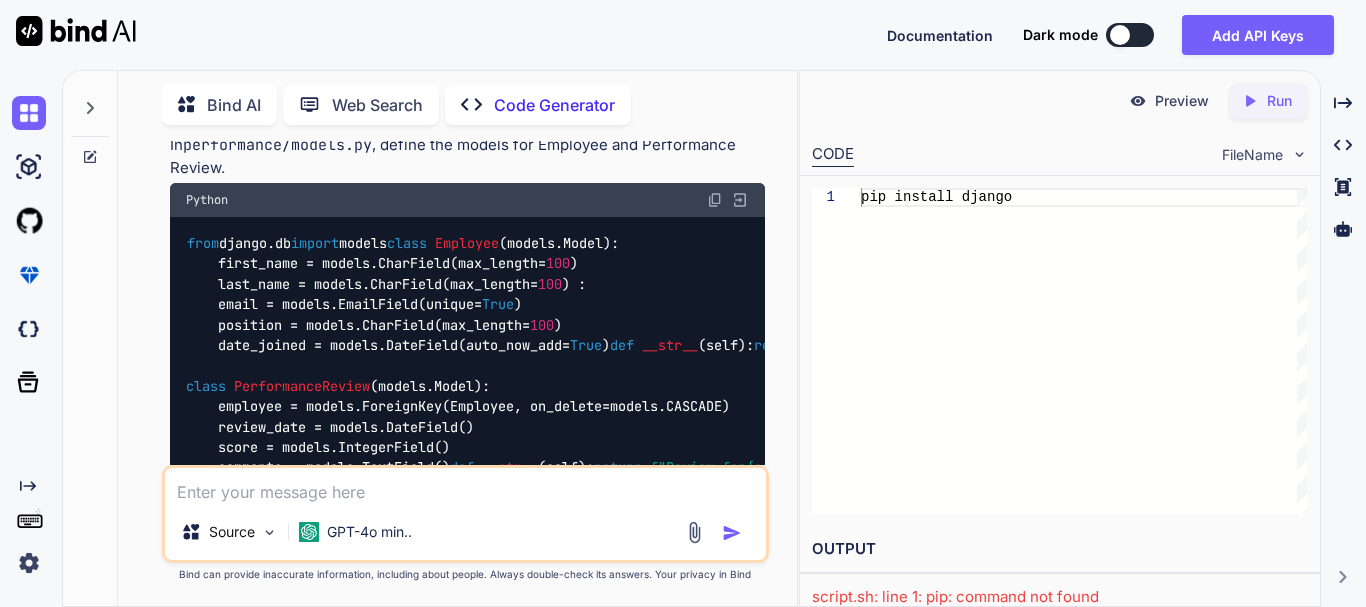 click on "Python" at bounding box center (467, 200) 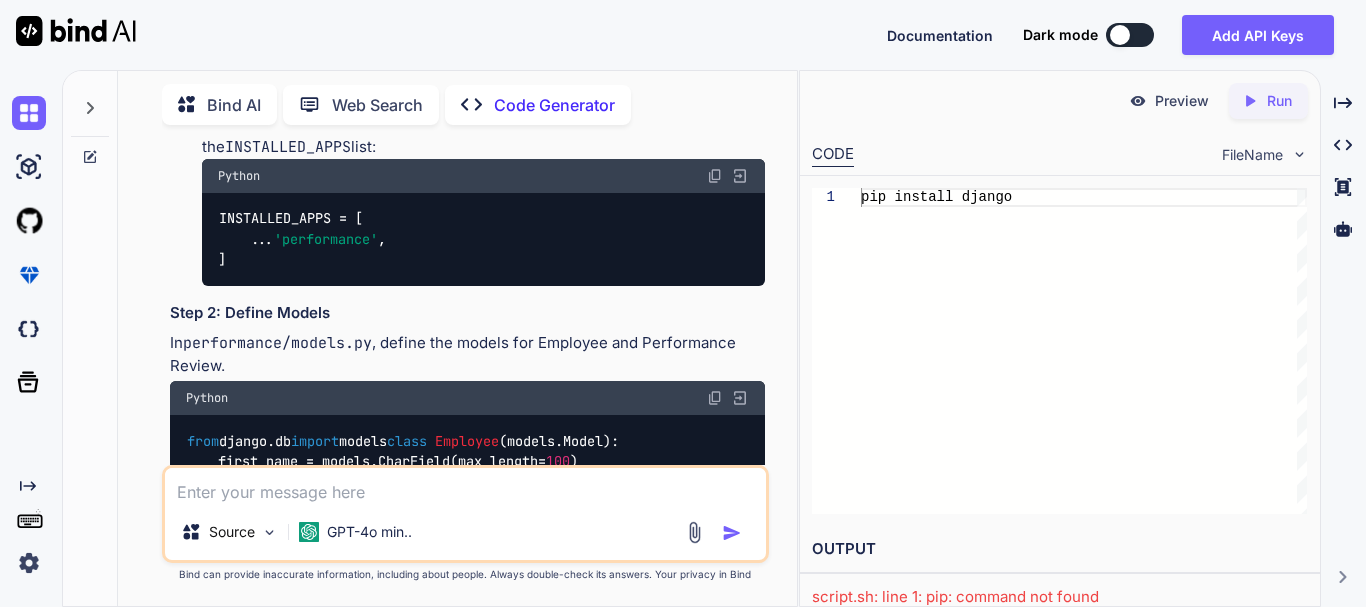 scroll, scrollTop: 700, scrollLeft: 0, axis: vertical 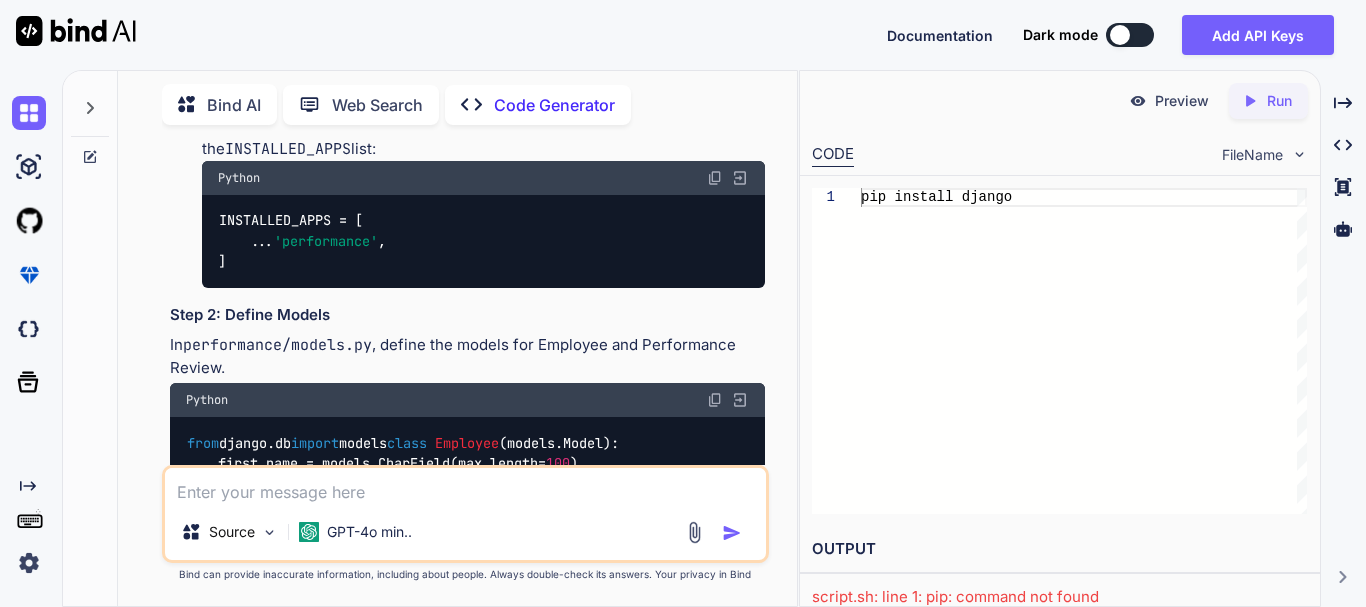 click at bounding box center (715, 178) 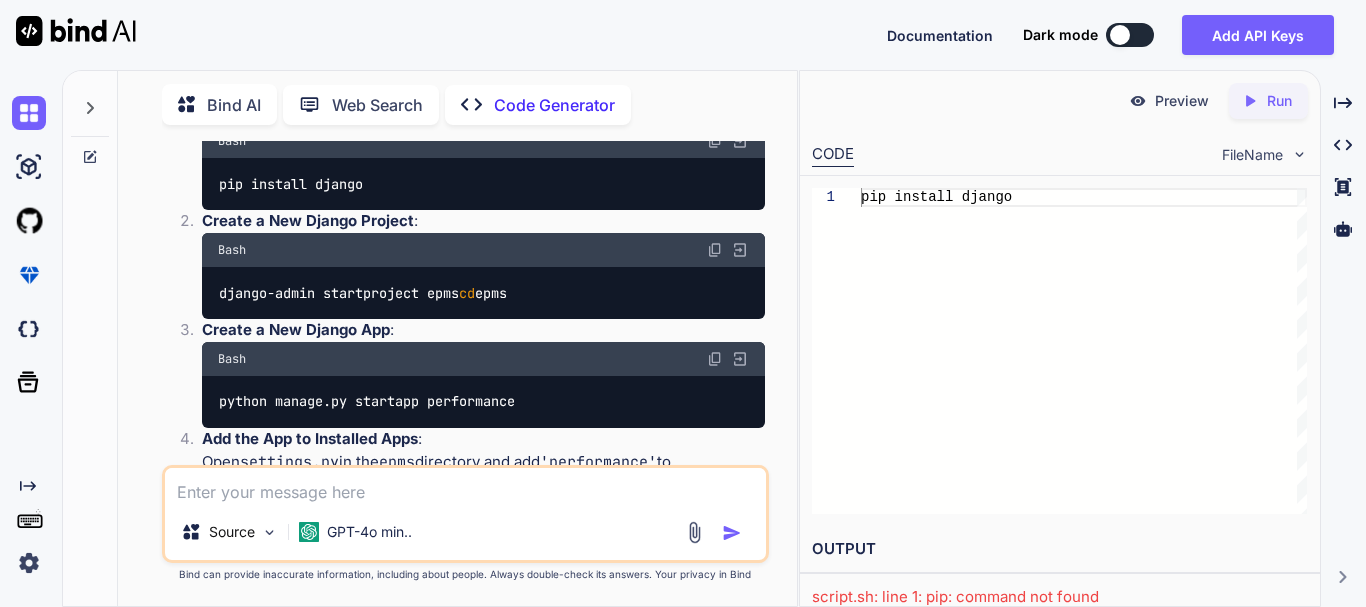 scroll, scrollTop: 400, scrollLeft: 0, axis: vertical 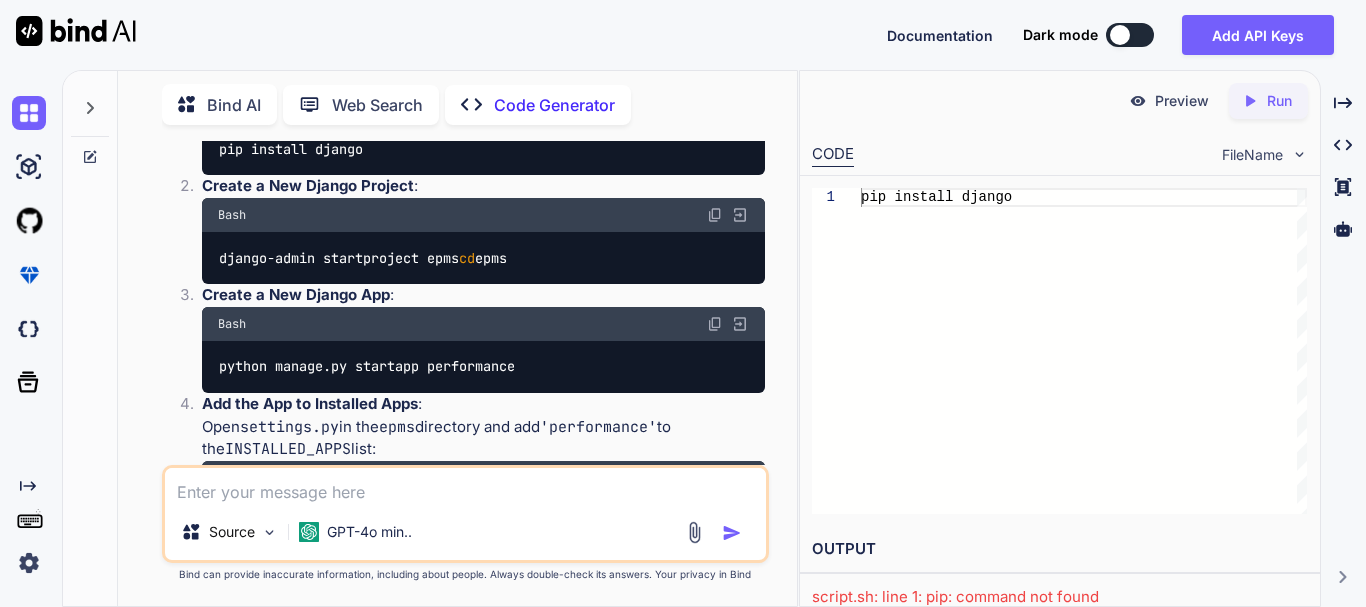 click at bounding box center (715, 324) 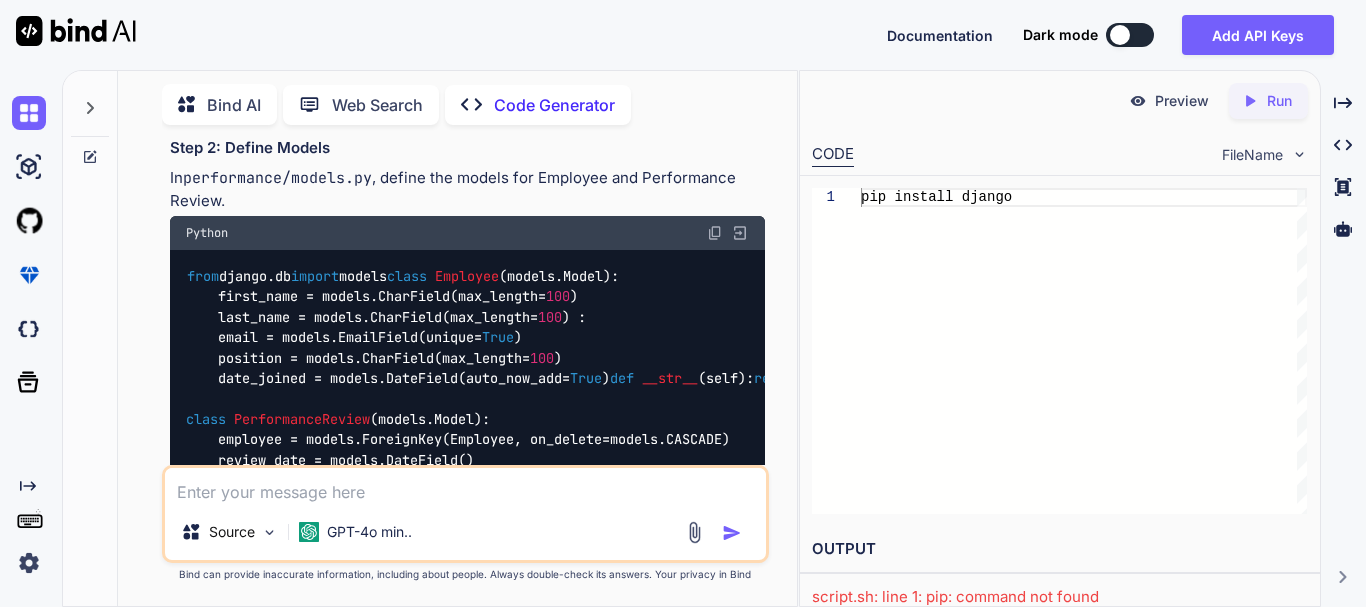 scroll, scrollTop: 900, scrollLeft: 0, axis: vertical 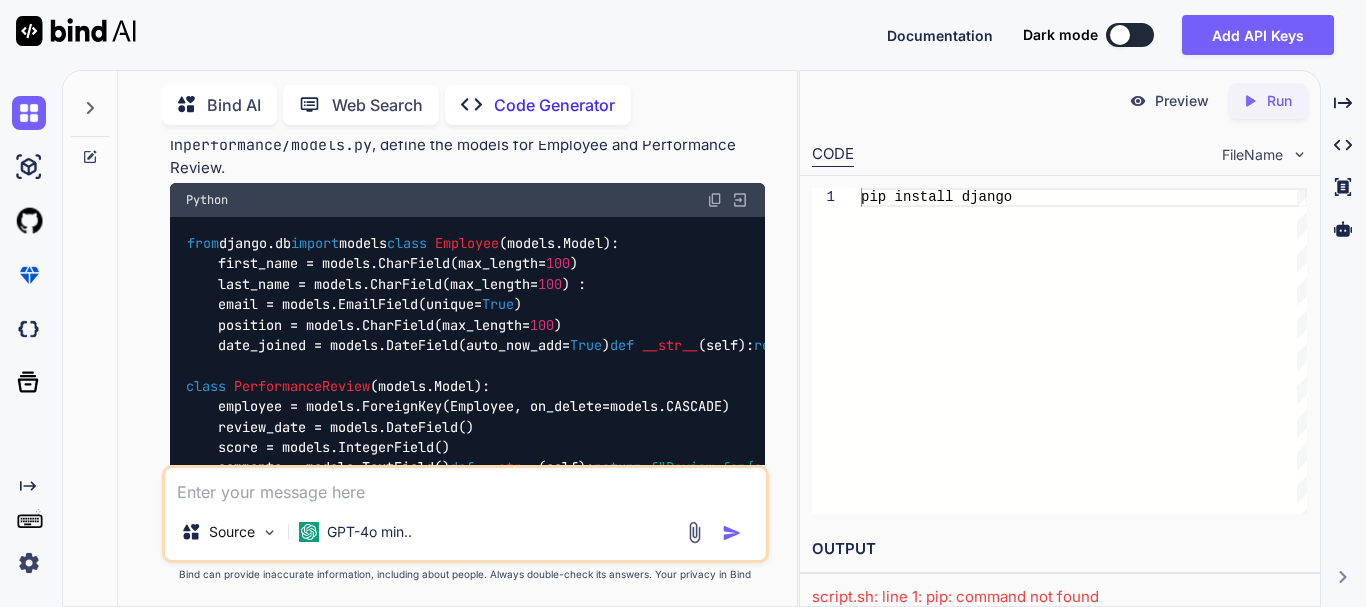 click at bounding box center [715, 200] 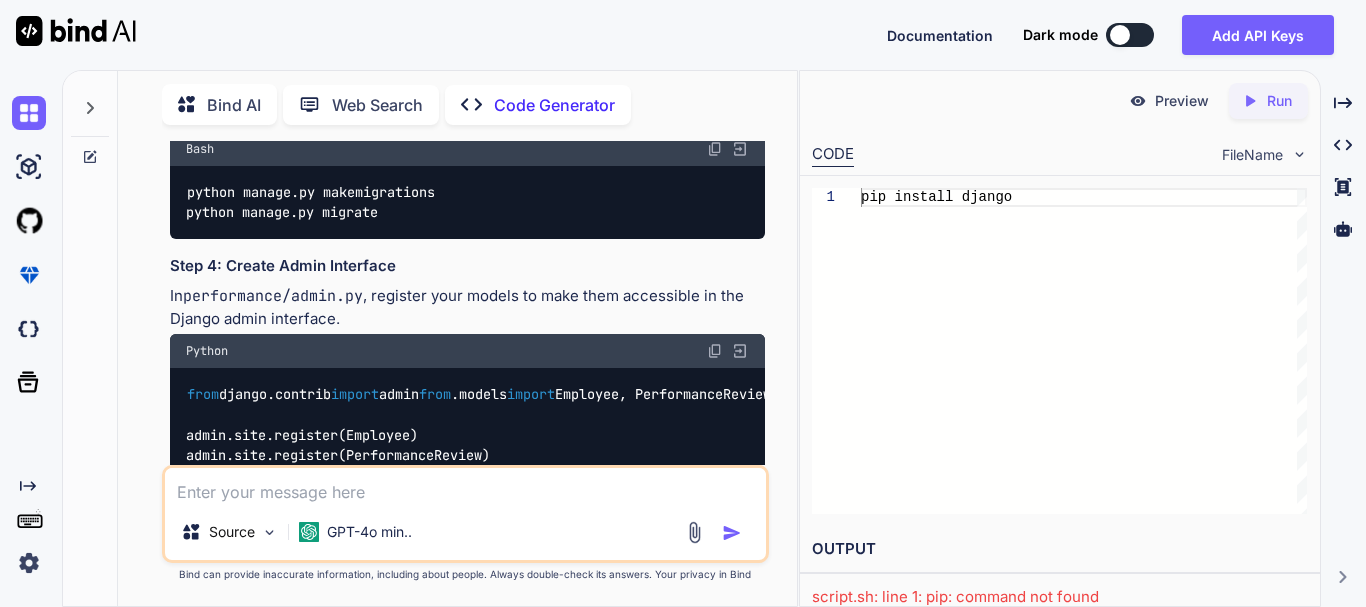 scroll, scrollTop: 1300, scrollLeft: 0, axis: vertical 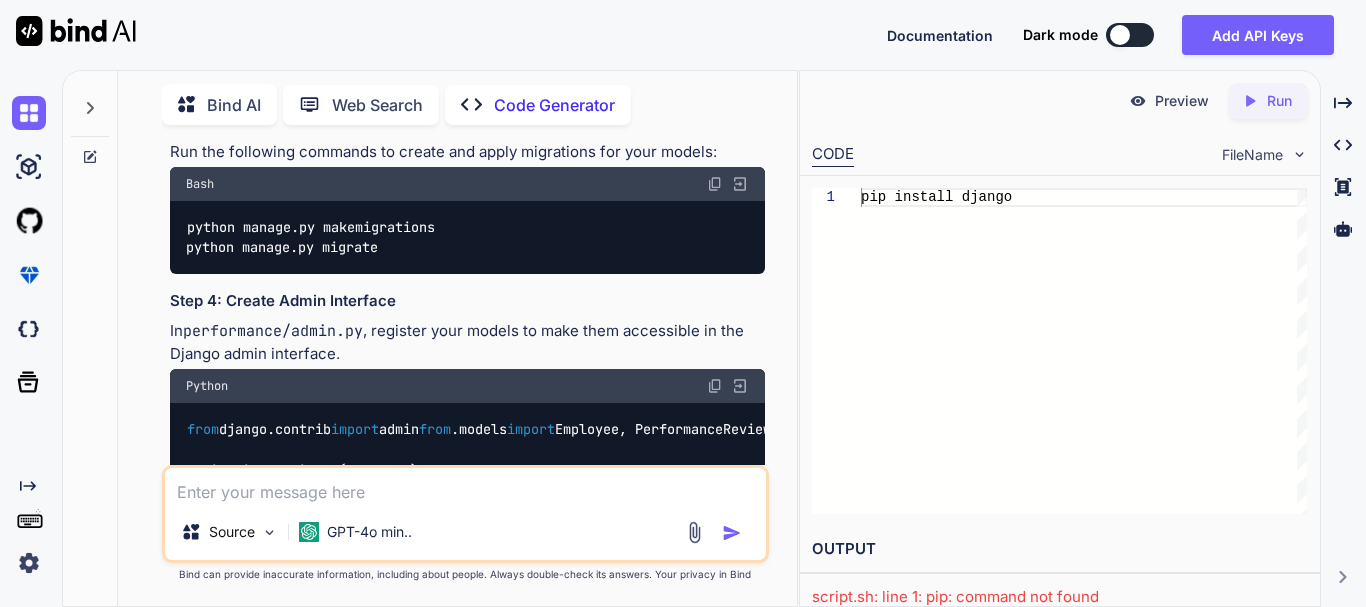 click at bounding box center [715, 184] 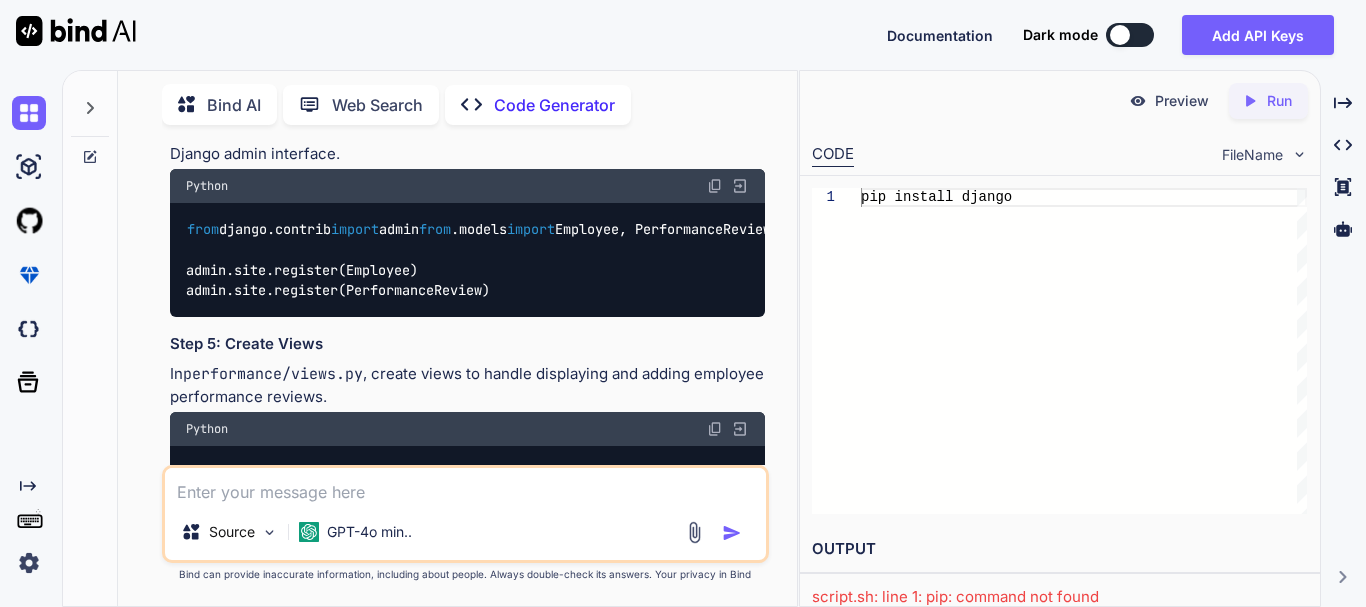 scroll, scrollTop: 1600, scrollLeft: 0, axis: vertical 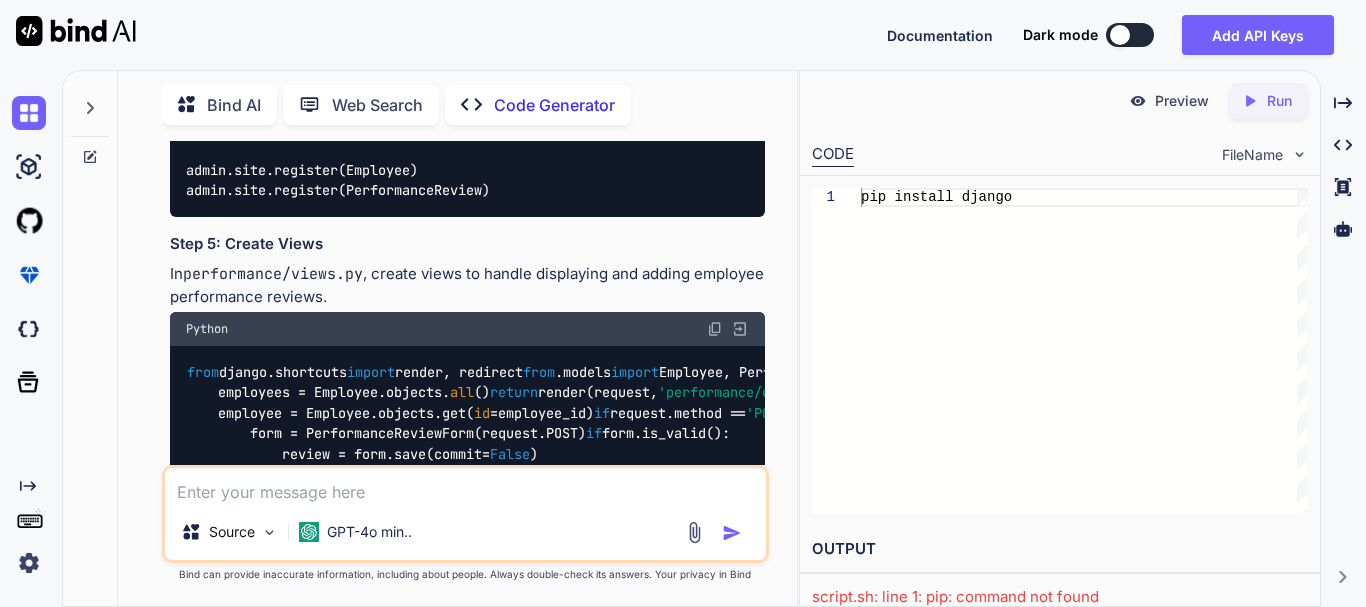 click at bounding box center [715, 86] 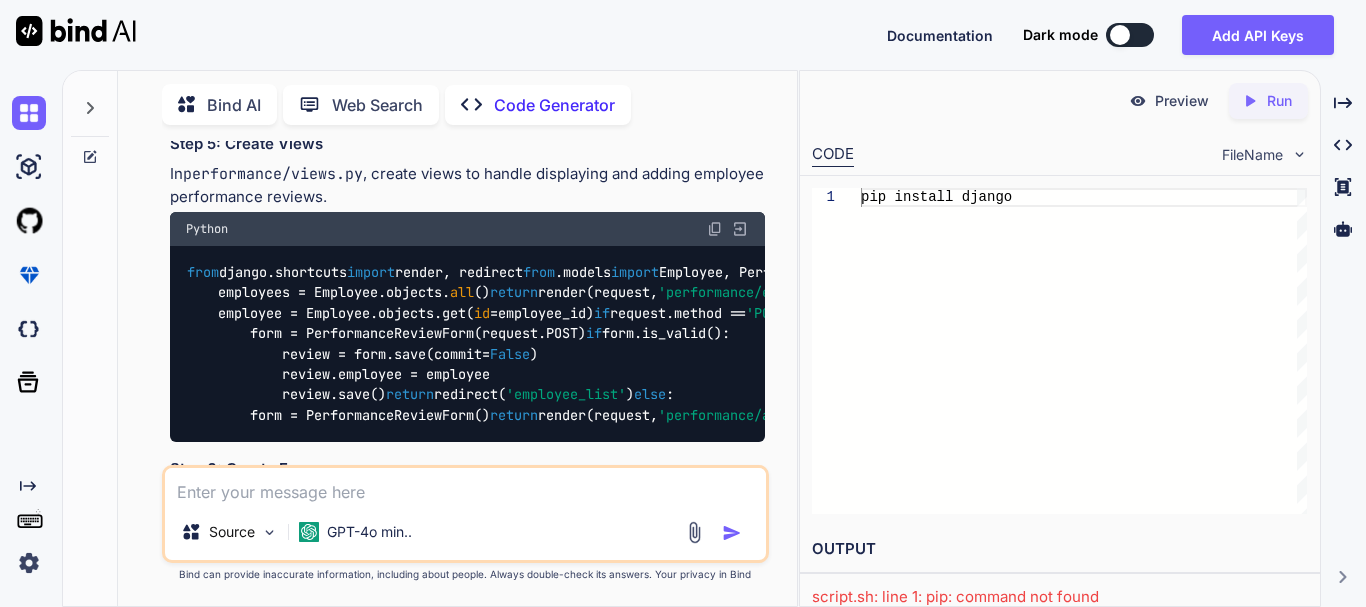 scroll, scrollTop: 1800, scrollLeft: 0, axis: vertical 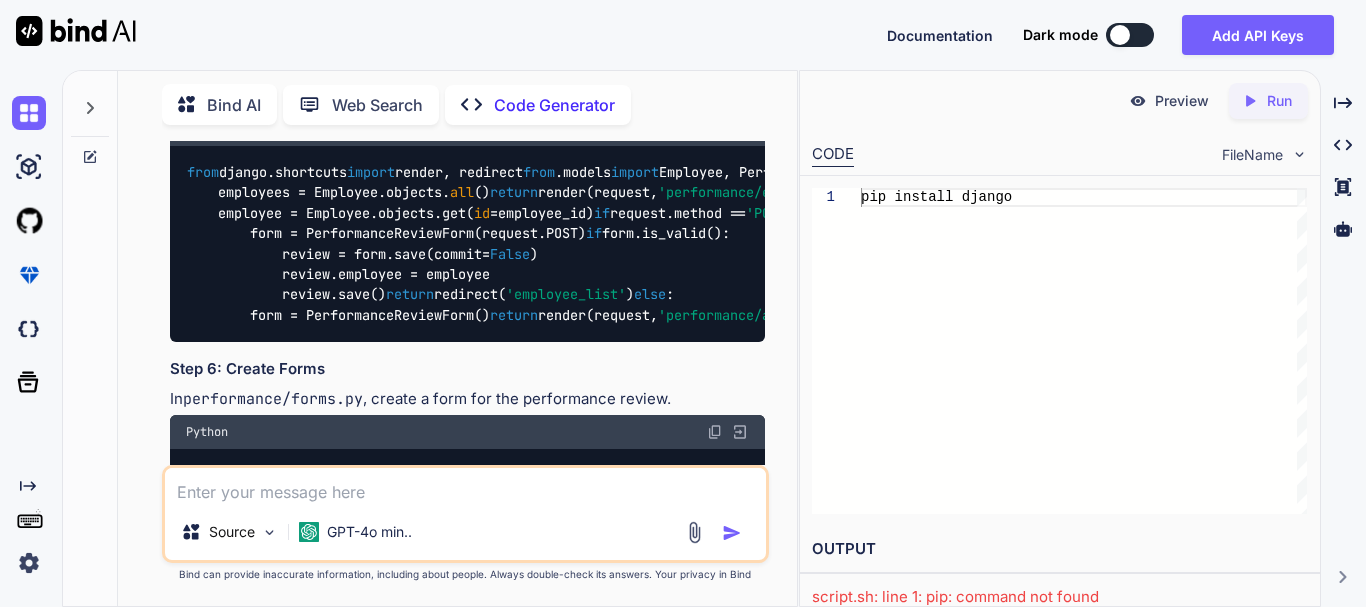 click at bounding box center [715, 129] 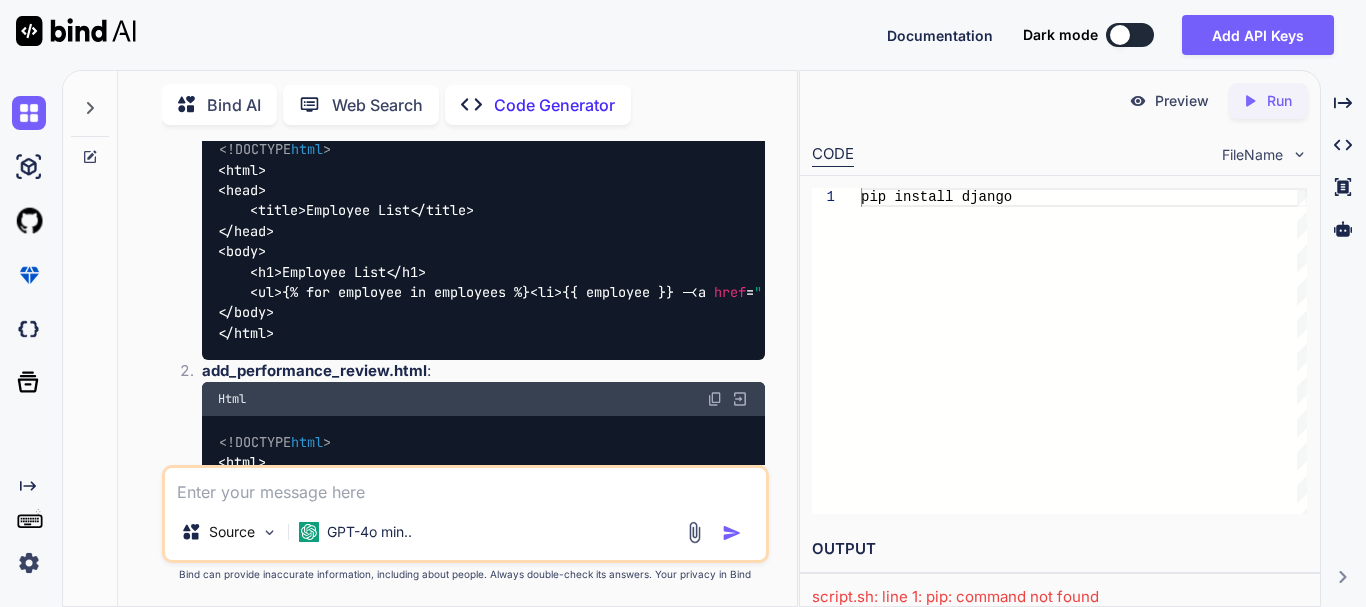 scroll, scrollTop: 2400, scrollLeft: 0, axis: vertical 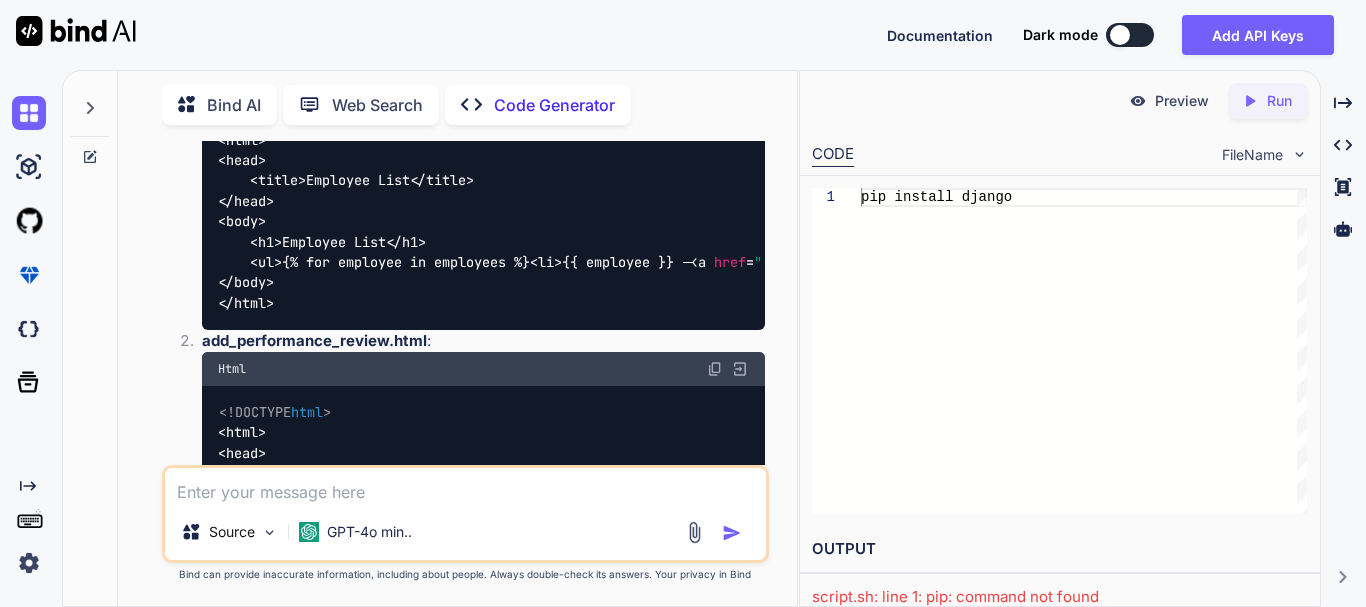 click at bounding box center (715, -168) 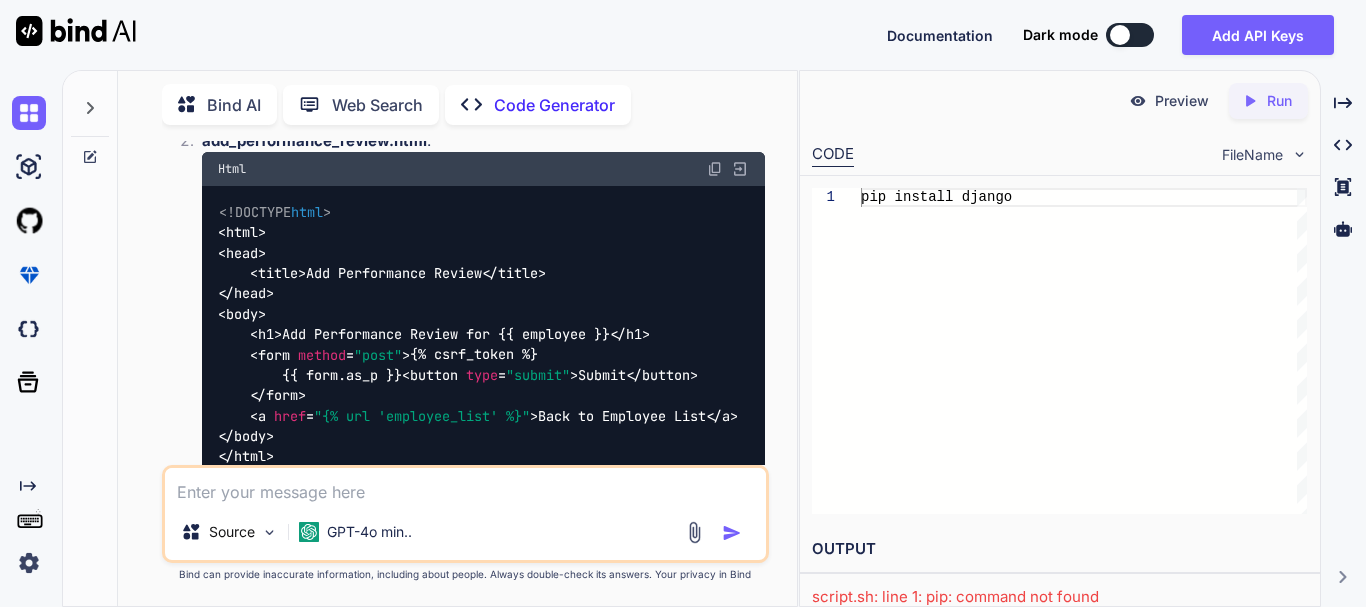 scroll, scrollTop: 2700, scrollLeft: 0, axis: vertical 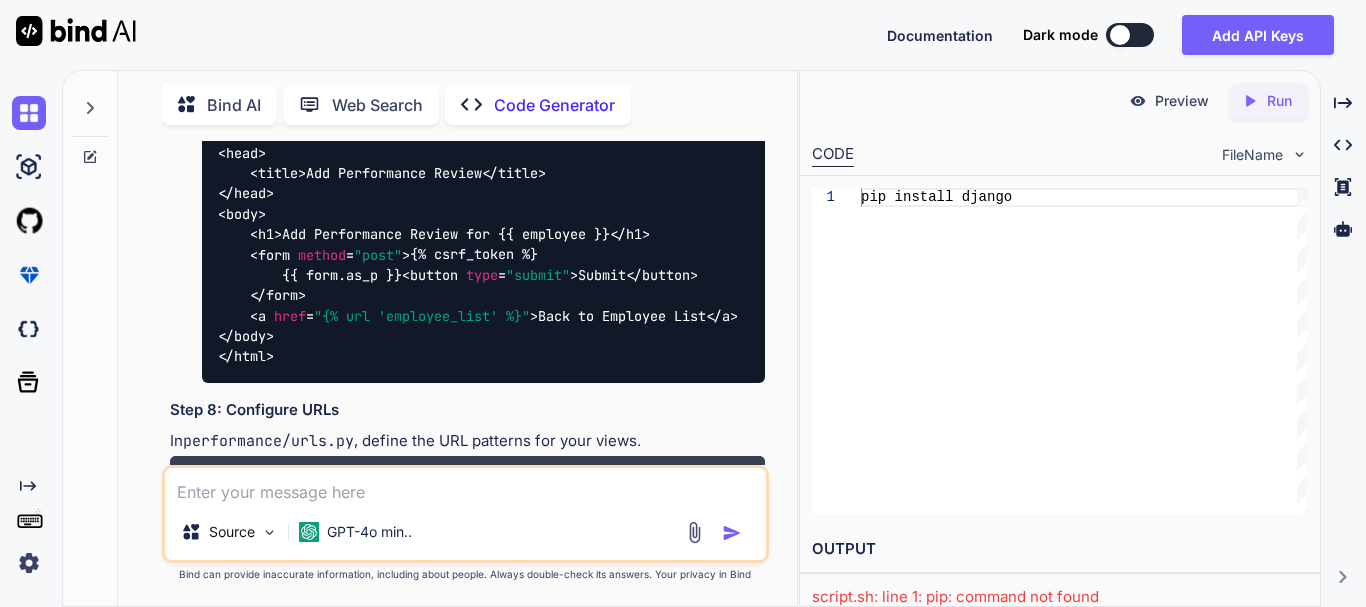 drag, startPoint x: 341, startPoint y: 301, endPoint x: 202, endPoint y: 296, distance: 139.0899 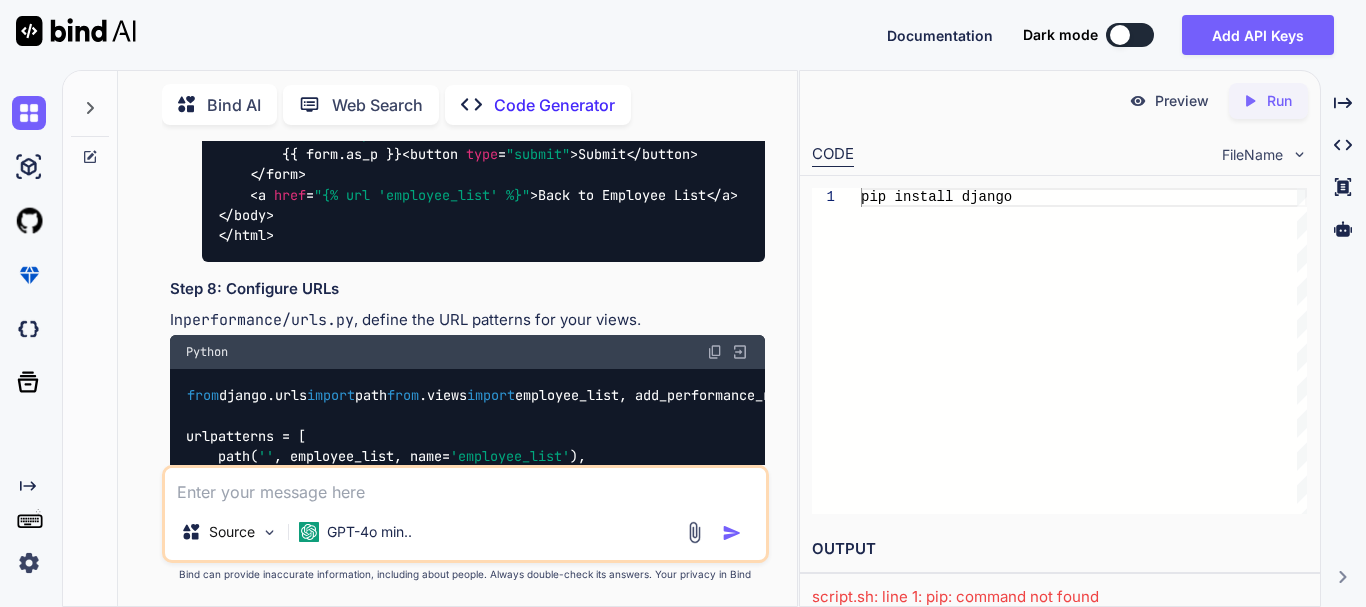 scroll, scrollTop: 2800, scrollLeft: 0, axis: vertical 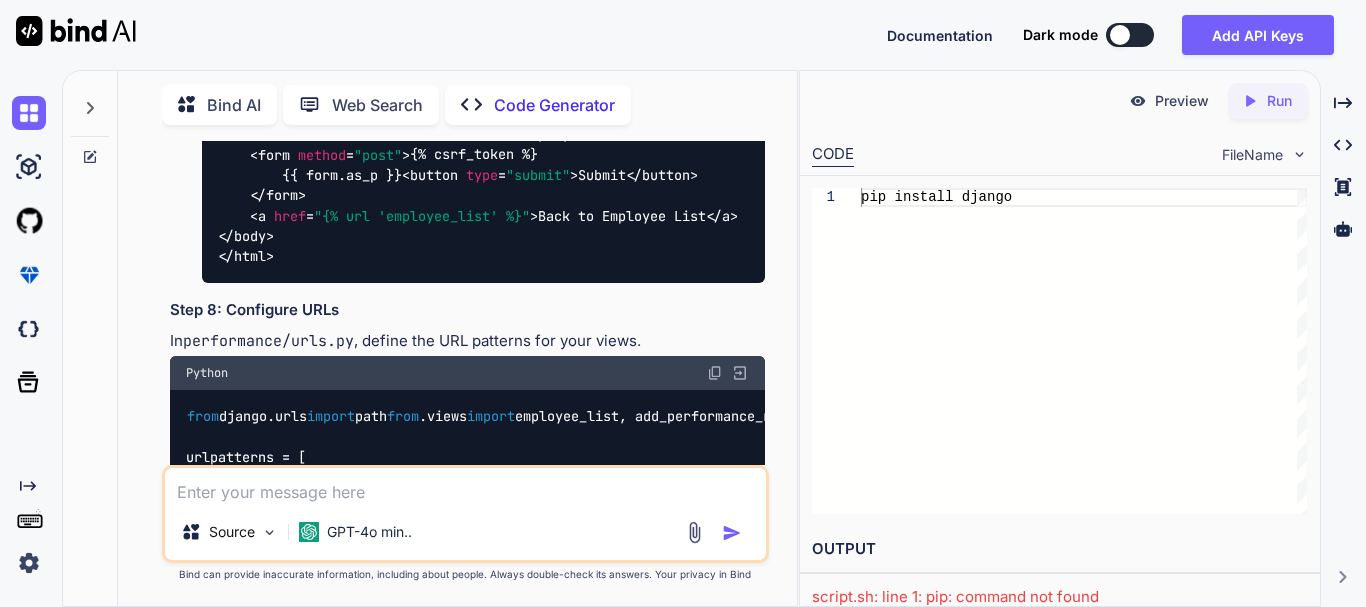 click at bounding box center [715, -323] 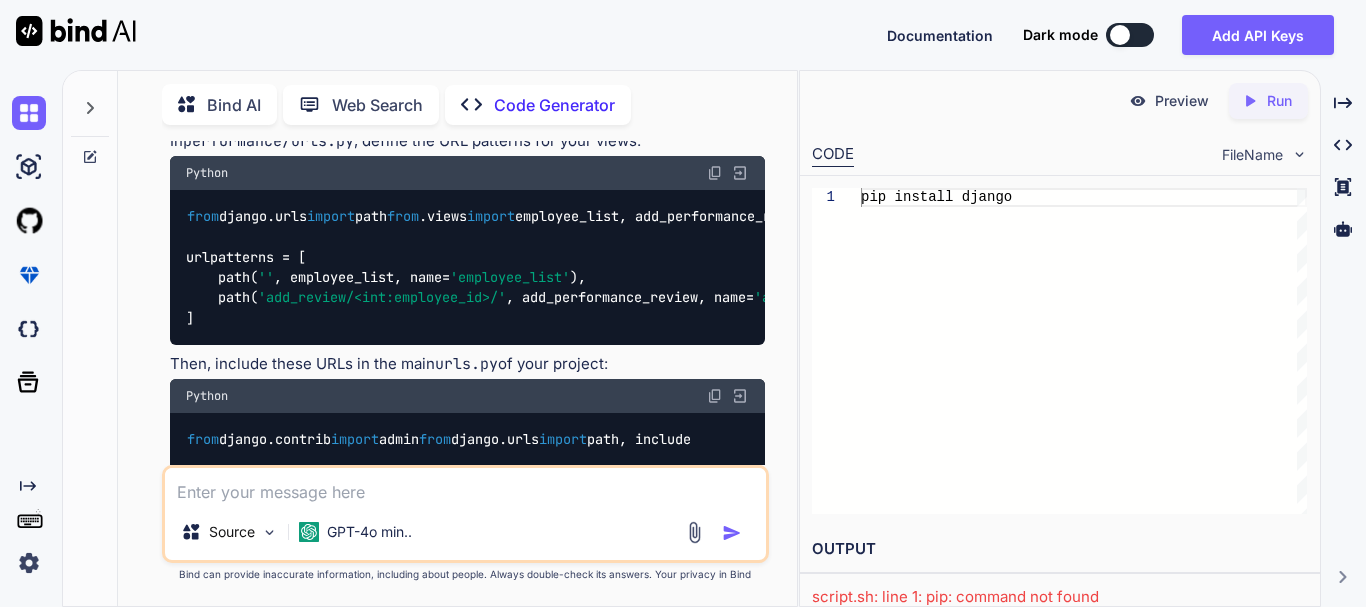 scroll, scrollTop: 3100, scrollLeft: 0, axis: vertical 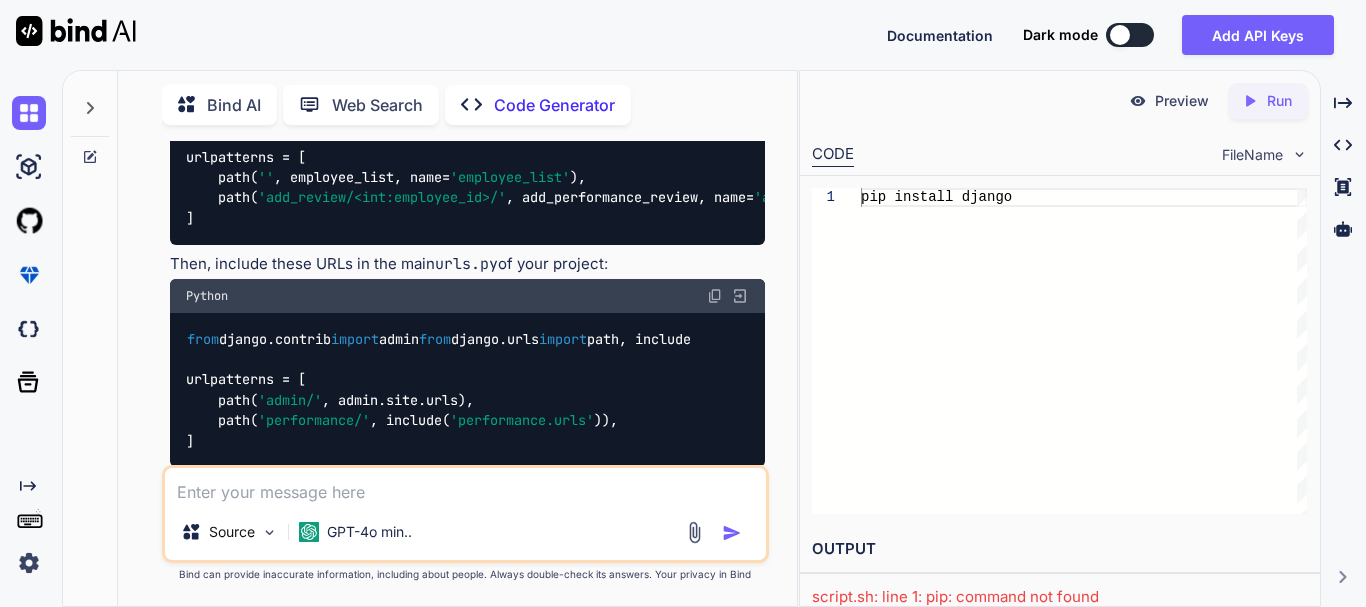 drag, startPoint x: 424, startPoint y: 277, endPoint x: 201, endPoint y: 284, distance: 223.10983 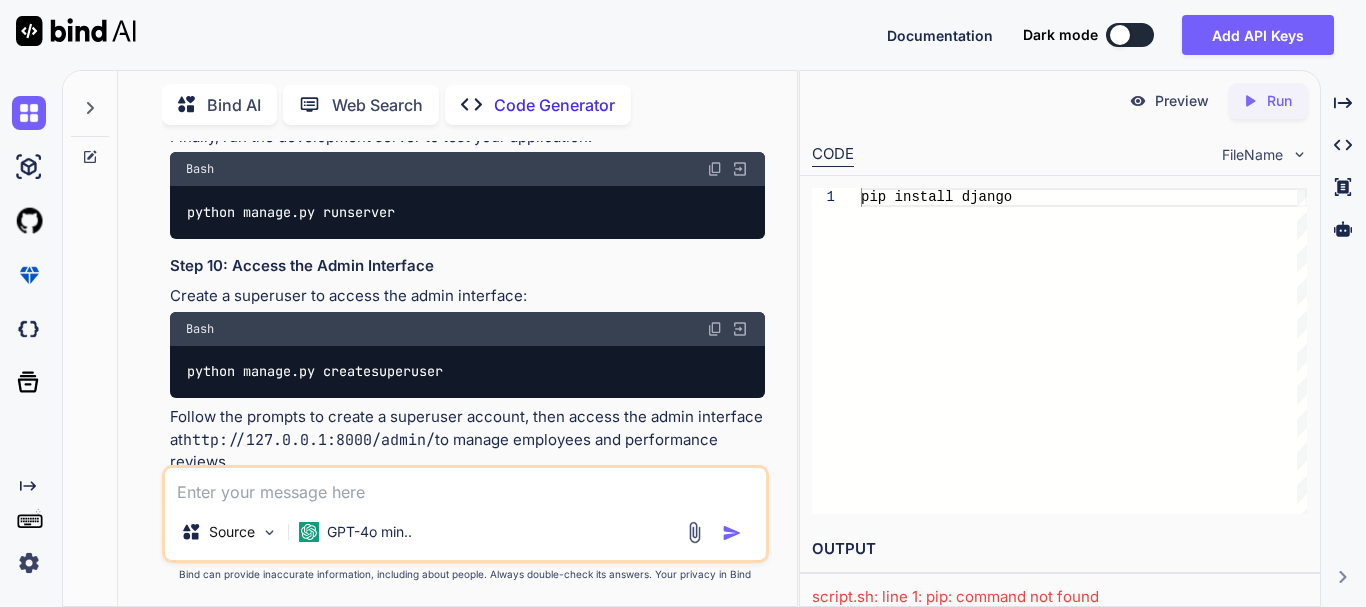 scroll, scrollTop: 3500, scrollLeft: 0, axis: vertical 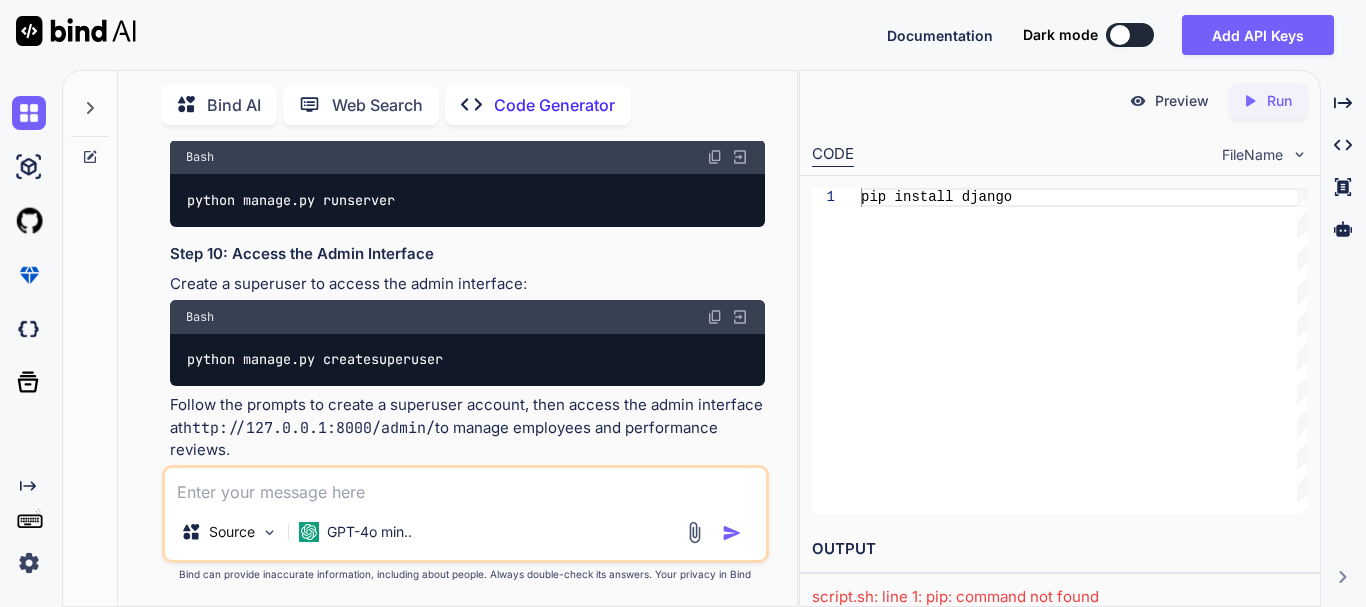 click at bounding box center (715, -327) 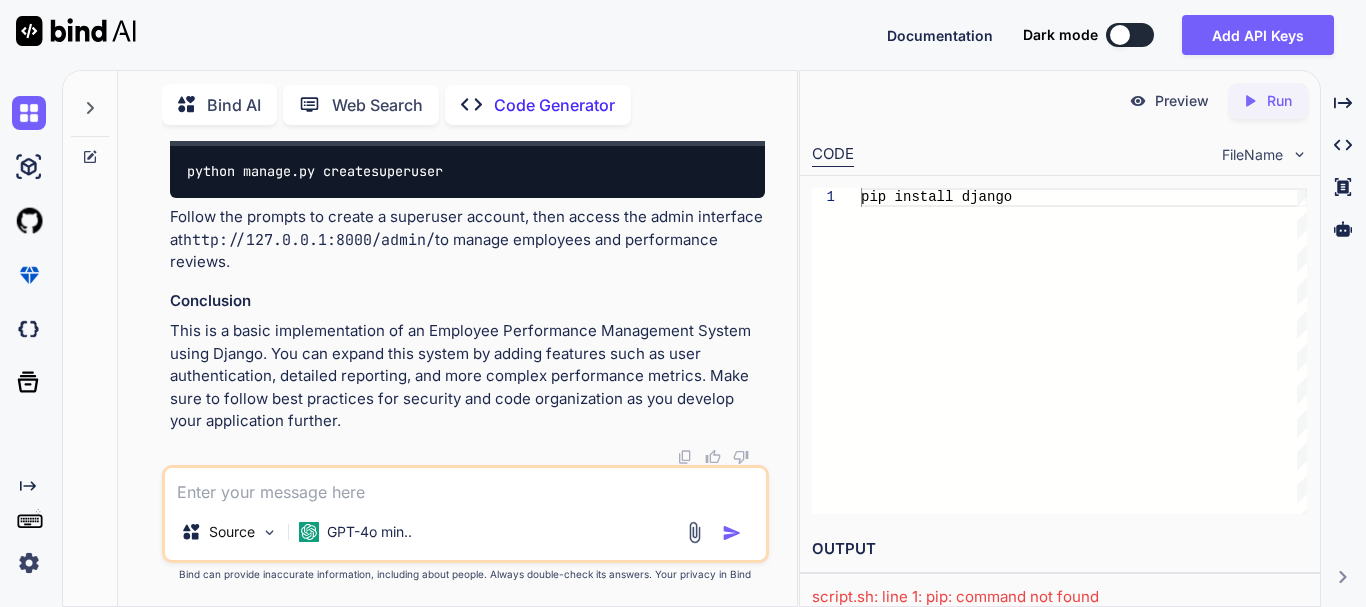 scroll, scrollTop: 3800, scrollLeft: 0, axis: vertical 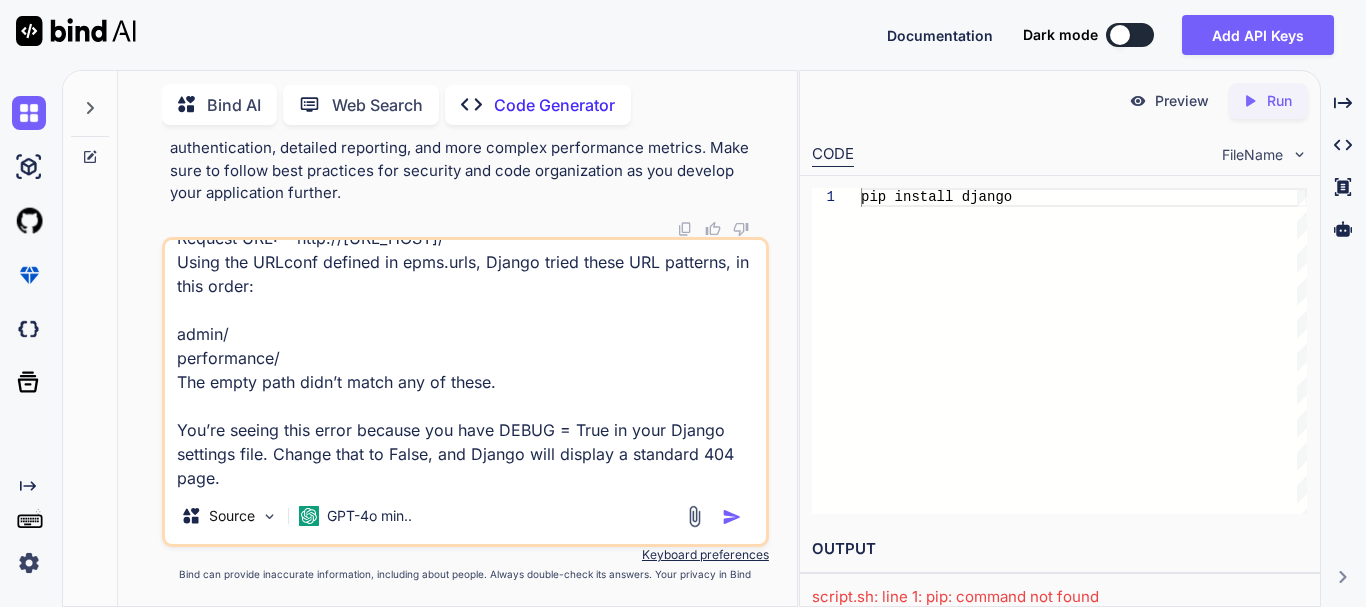 click at bounding box center (716, 516) 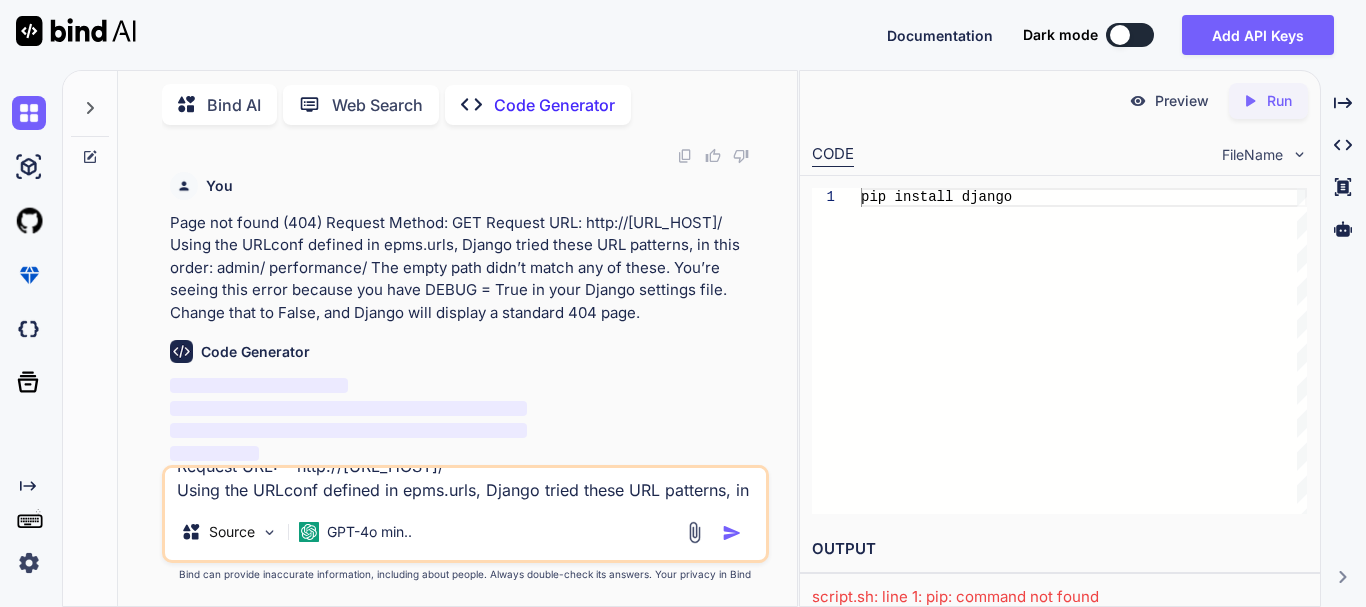 scroll, scrollTop: 0, scrollLeft: 0, axis: both 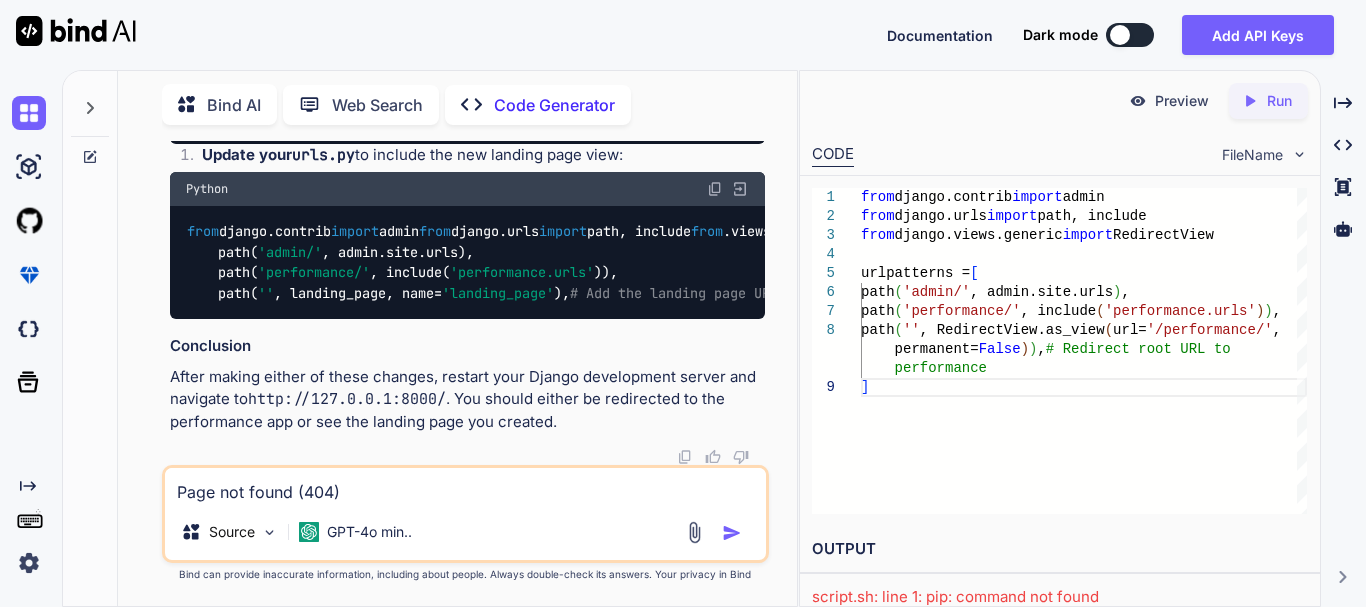 drag, startPoint x: 340, startPoint y: 288, endPoint x: 433, endPoint y: 283, distance: 93.13431 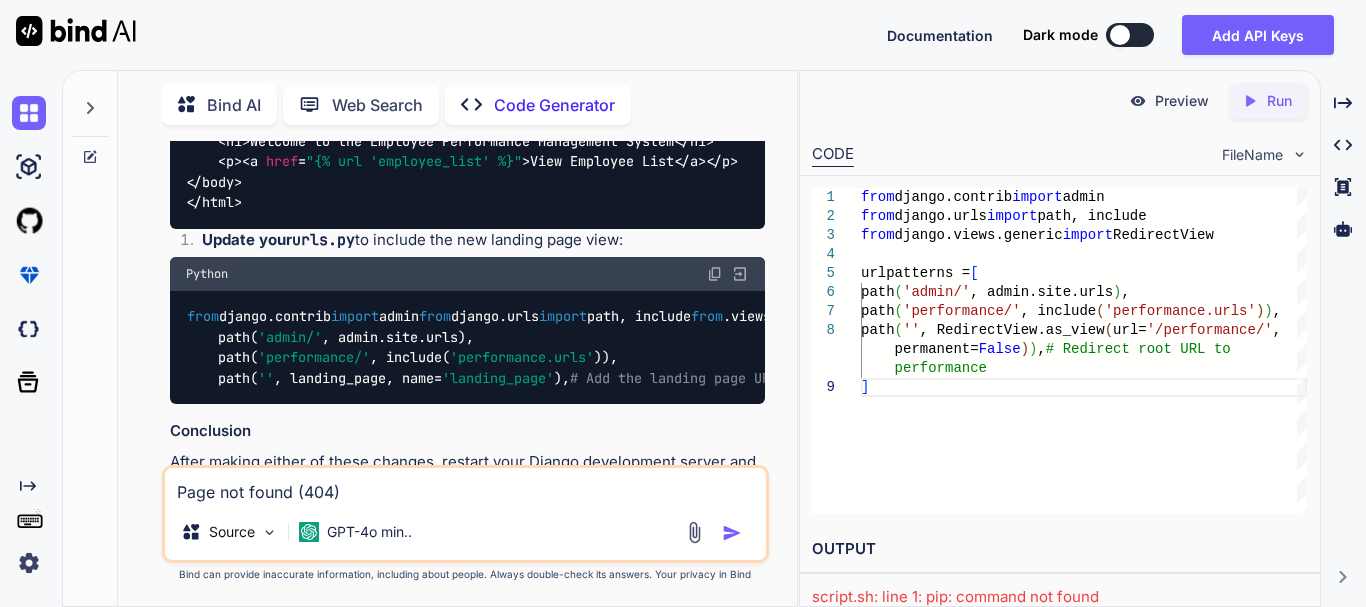 click on "Here’s how your  urls.py  should look:" at bounding box center [467, -500] 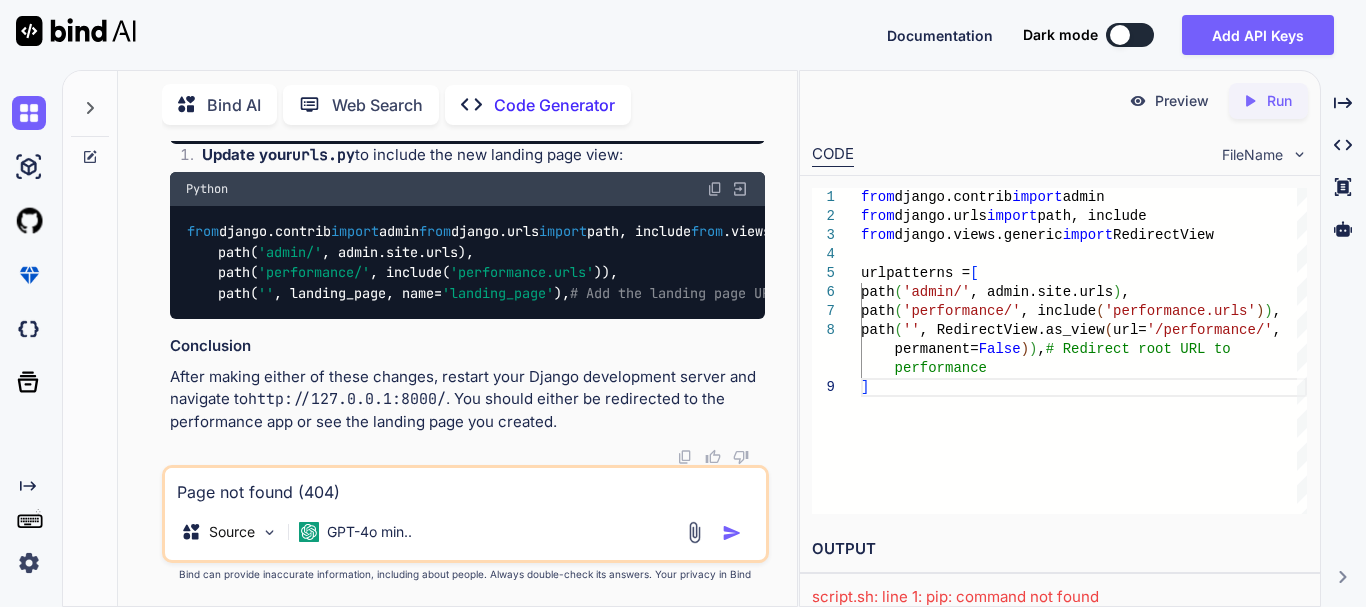 scroll, scrollTop: 5215, scrollLeft: 0, axis: vertical 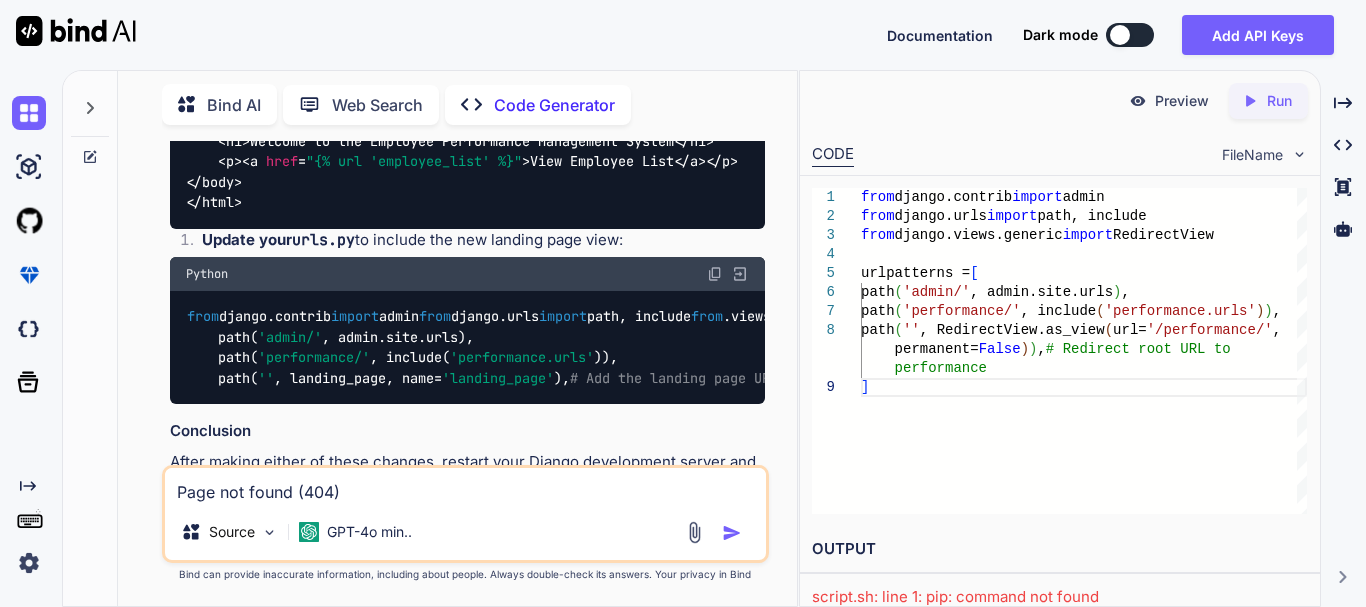 click at bounding box center (715, -467) 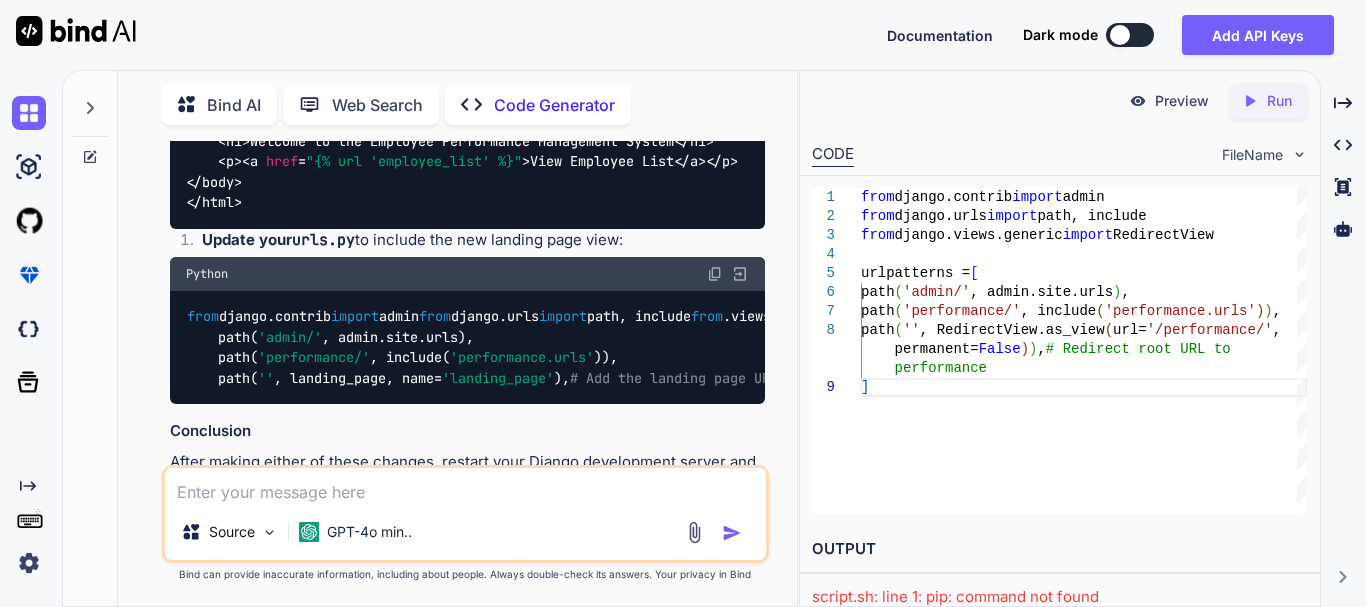 scroll, scrollTop: 0, scrollLeft: 0, axis: both 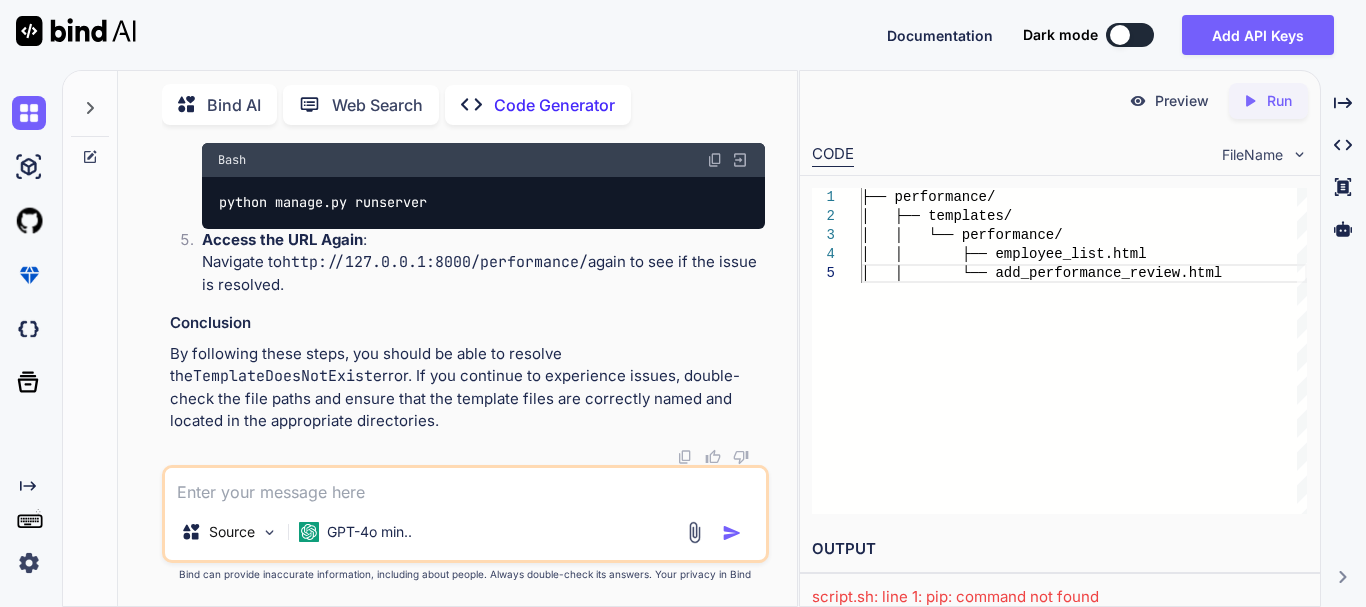 click at bounding box center [715, -141] 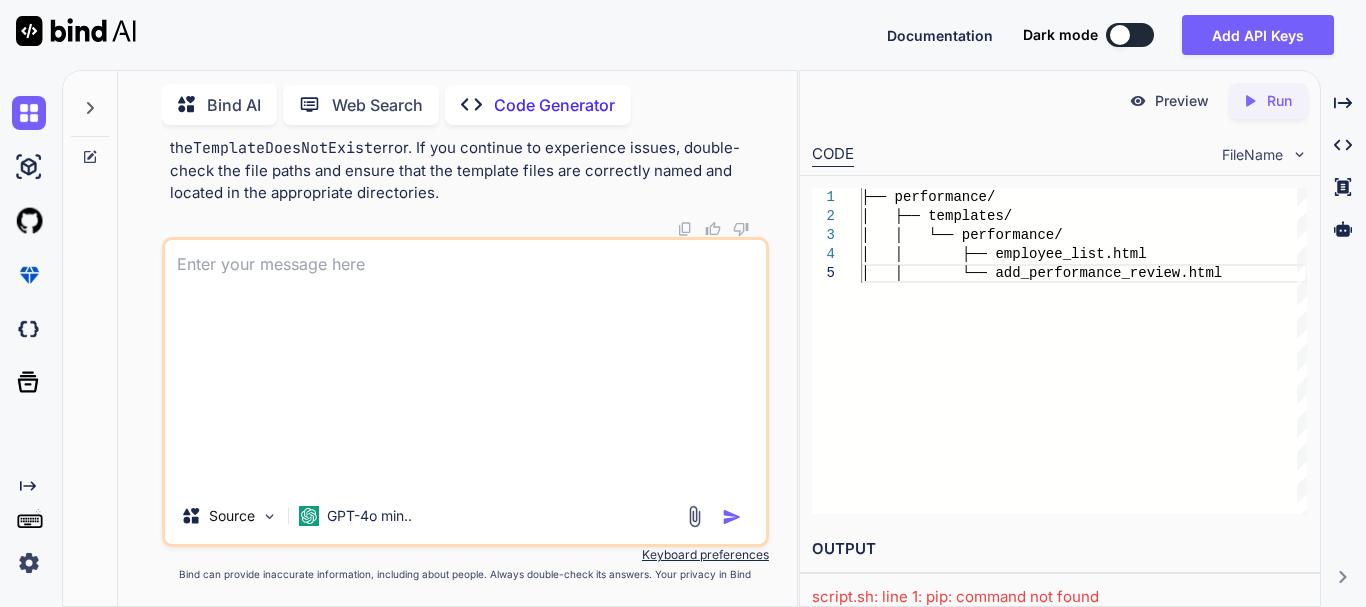 scroll, scrollTop: 0, scrollLeft: 0, axis: both 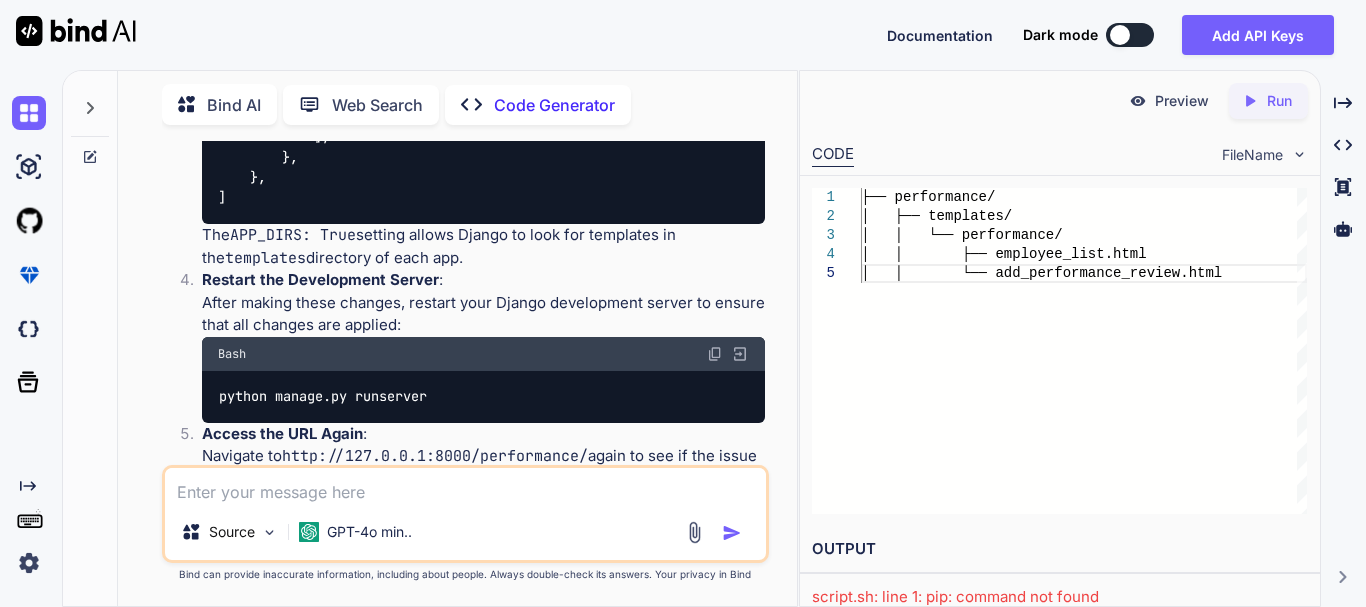 drag, startPoint x: 402, startPoint y: 151, endPoint x: 334, endPoint y: 152, distance: 68.007355 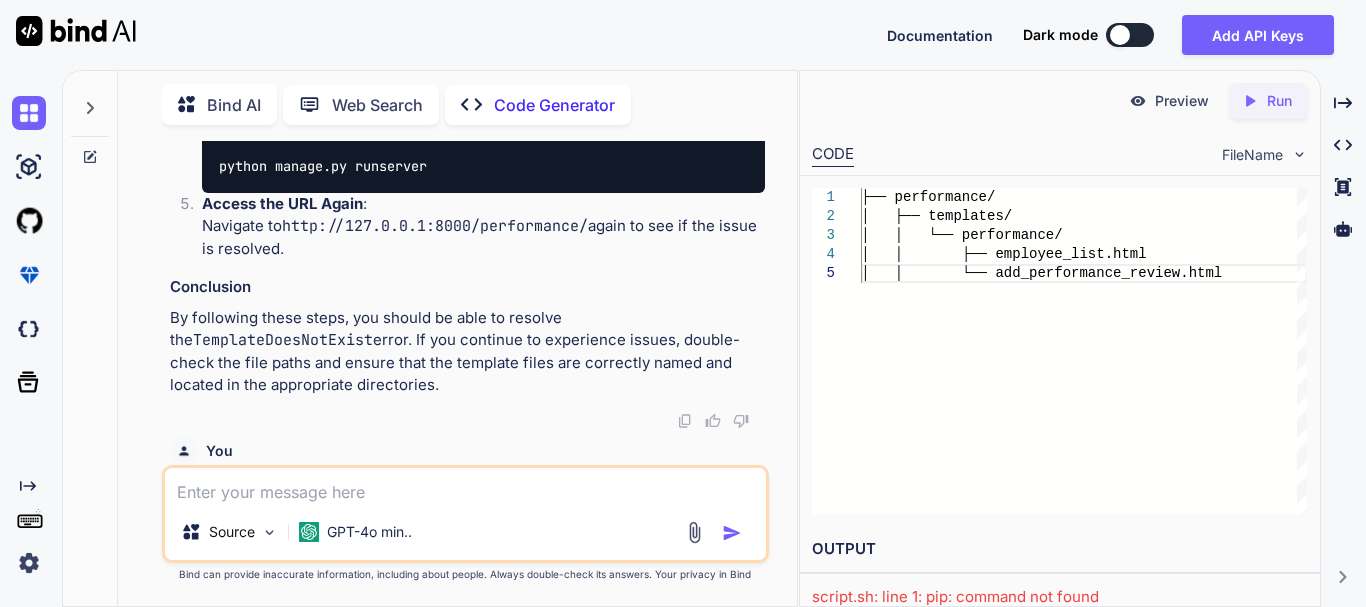 click on "employee_list.html" at bounding box center [416, -633] 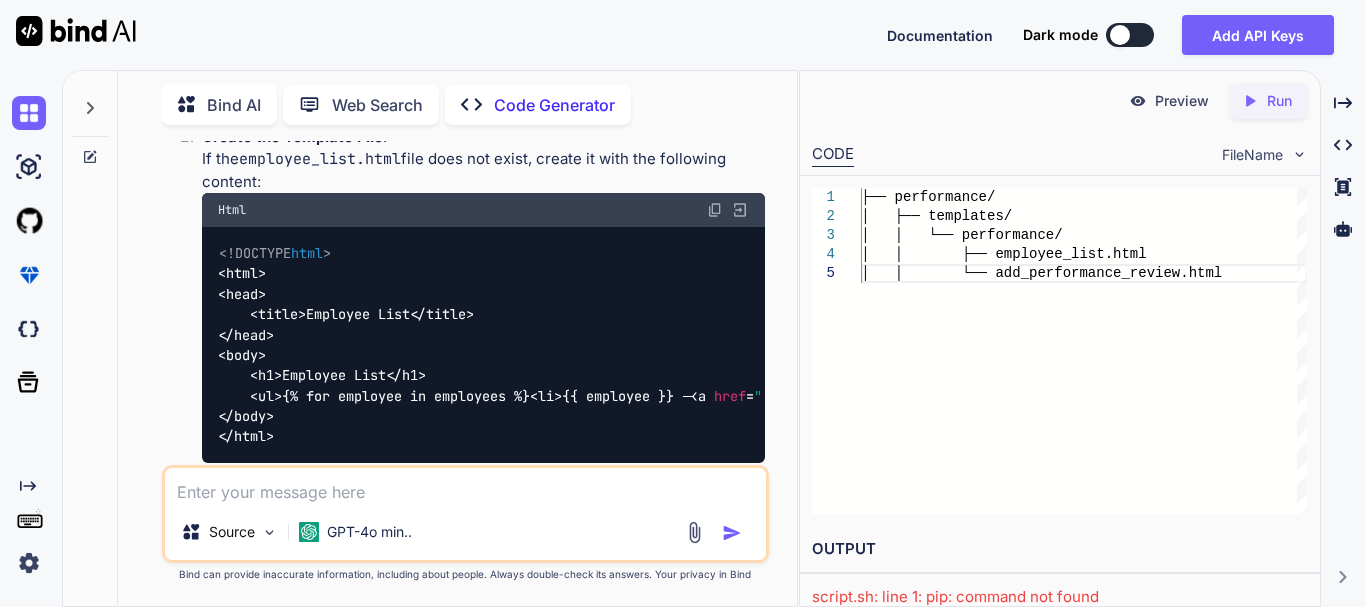 drag, startPoint x: 421, startPoint y: 315, endPoint x: 265, endPoint y: 155, distance: 223.46364 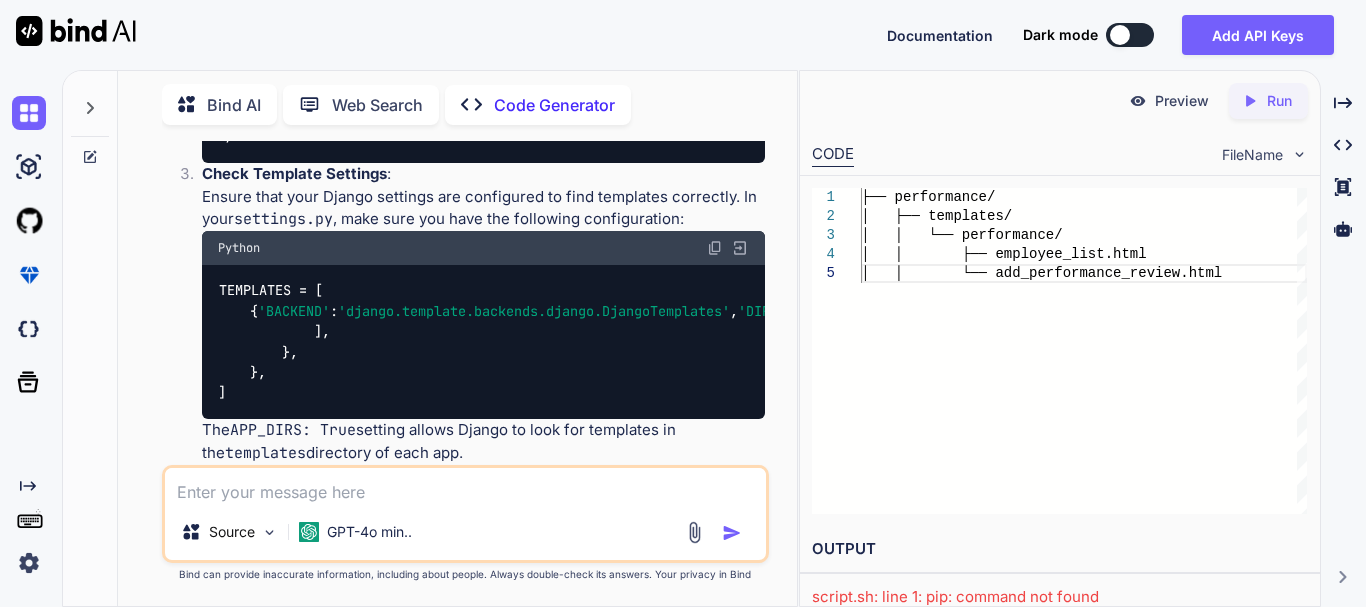 click on "The error message you're encountering indicates that Django is unable to find the template file  employee_list.html  in the expected directory. This typically happens when the template file is either missing or not located in the correct directory structure." at bounding box center (467, -513) 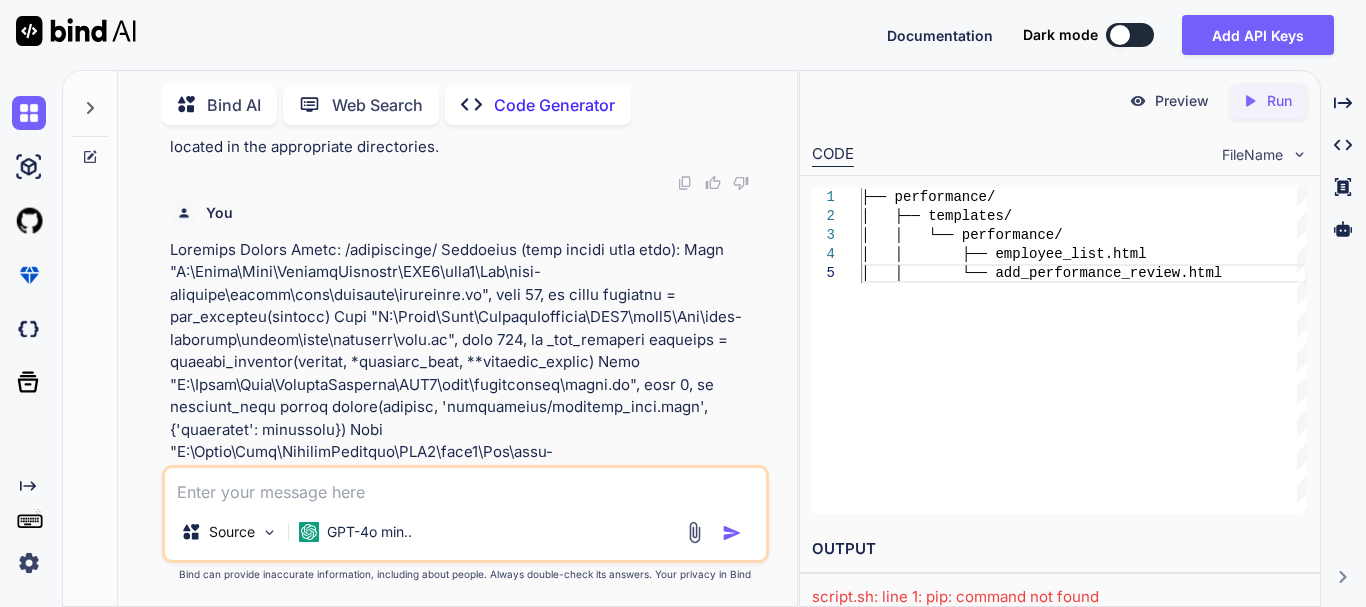 scroll, scrollTop: 7720, scrollLeft: 0, axis: vertical 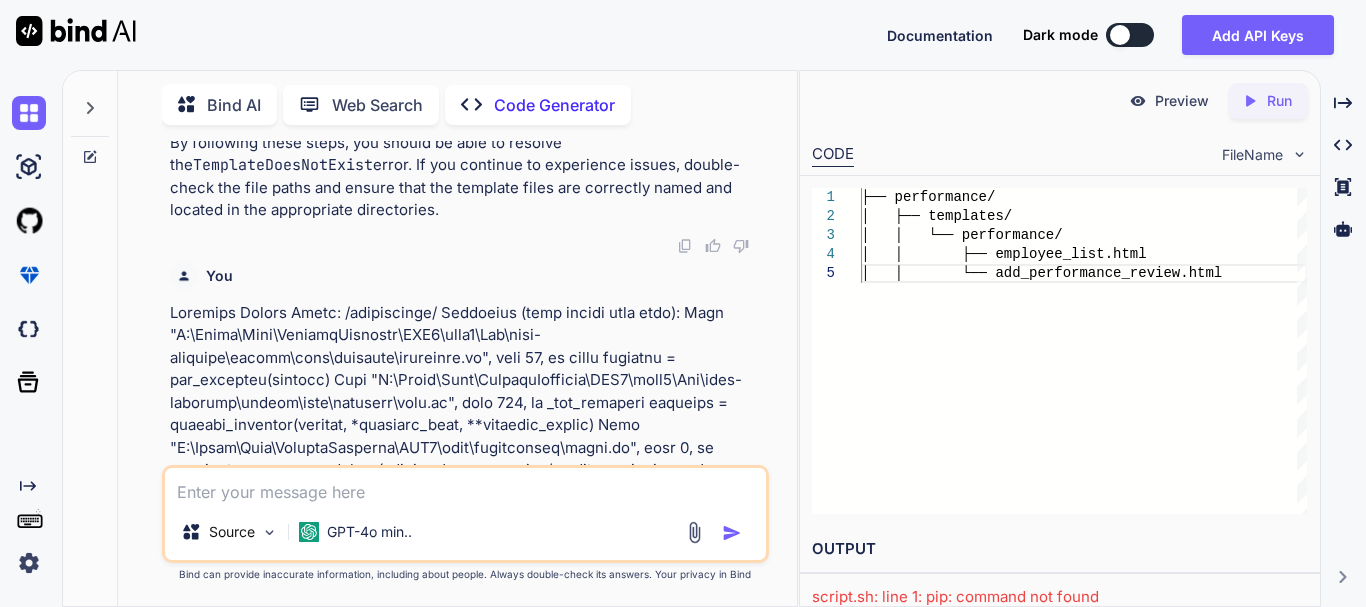 drag, startPoint x: 400, startPoint y: 173, endPoint x: 245, endPoint y: 187, distance: 155.63097 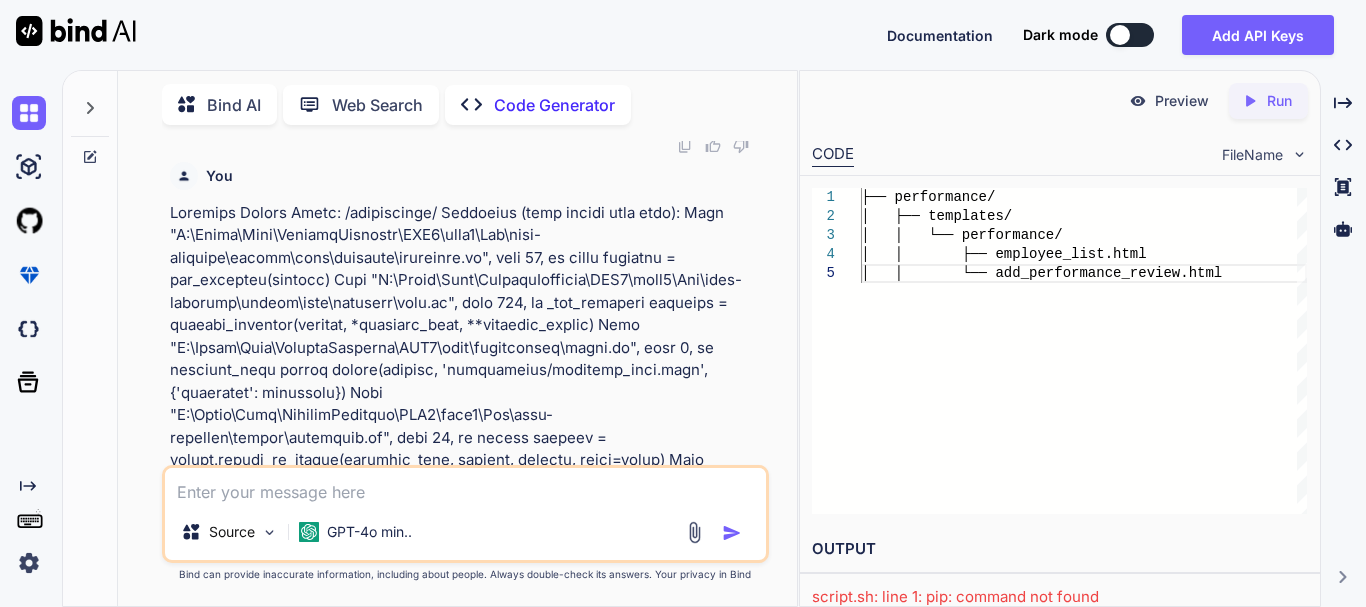 drag, startPoint x: 480, startPoint y: 456, endPoint x: 515, endPoint y: 453, distance: 35.128338 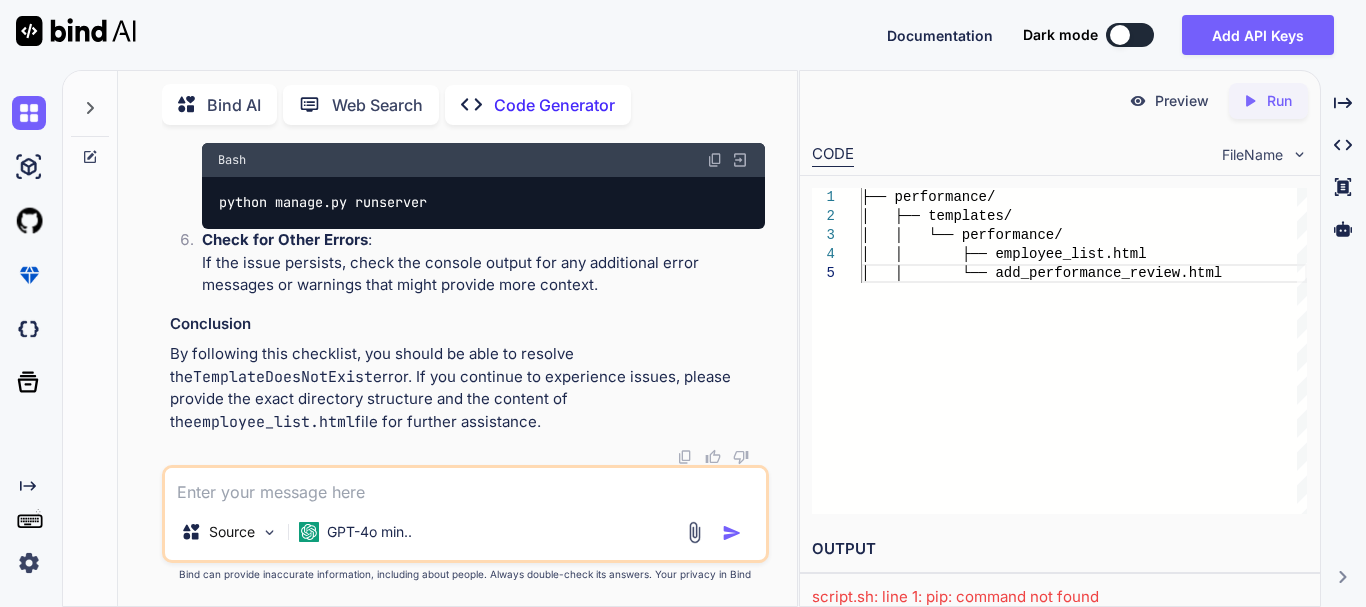 scroll, scrollTop: 10836, scrollLeft: 0, axis: vertical 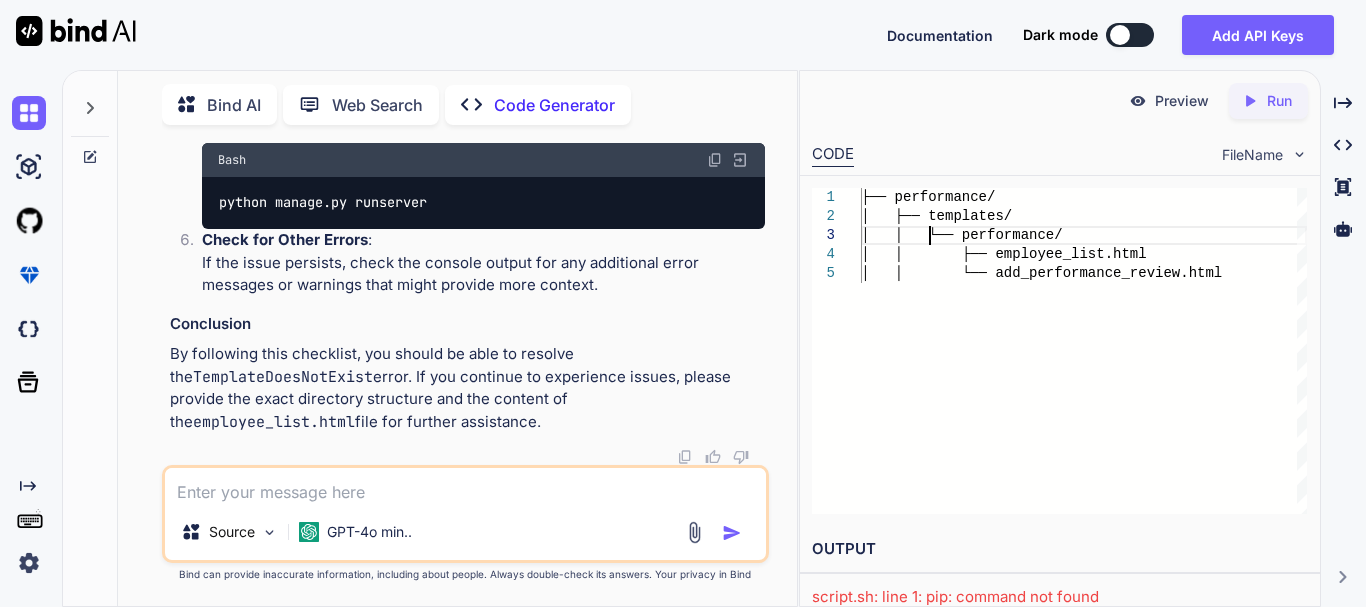 click on "├── performance/    │   ├── templates/    │   │   └── performance/    │   │       ├── employee_list.html    │   │       └── add_performance_review.html" at bounding box center [1084, 351] 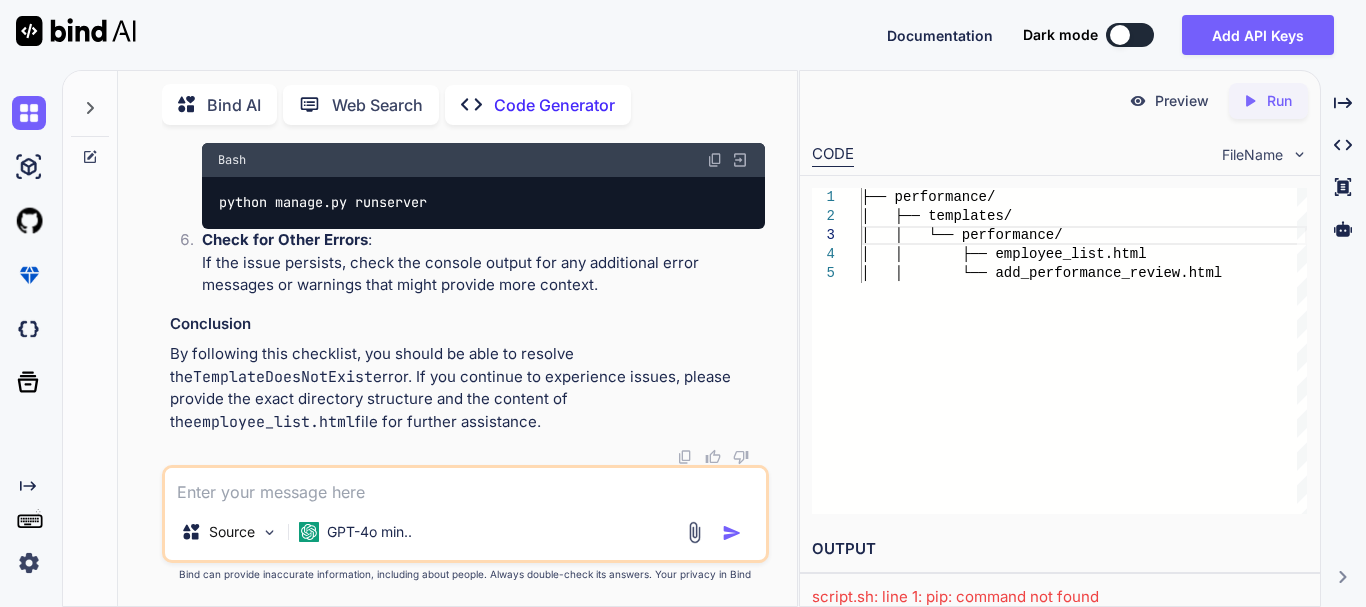 click at bounding box center (465, 486) 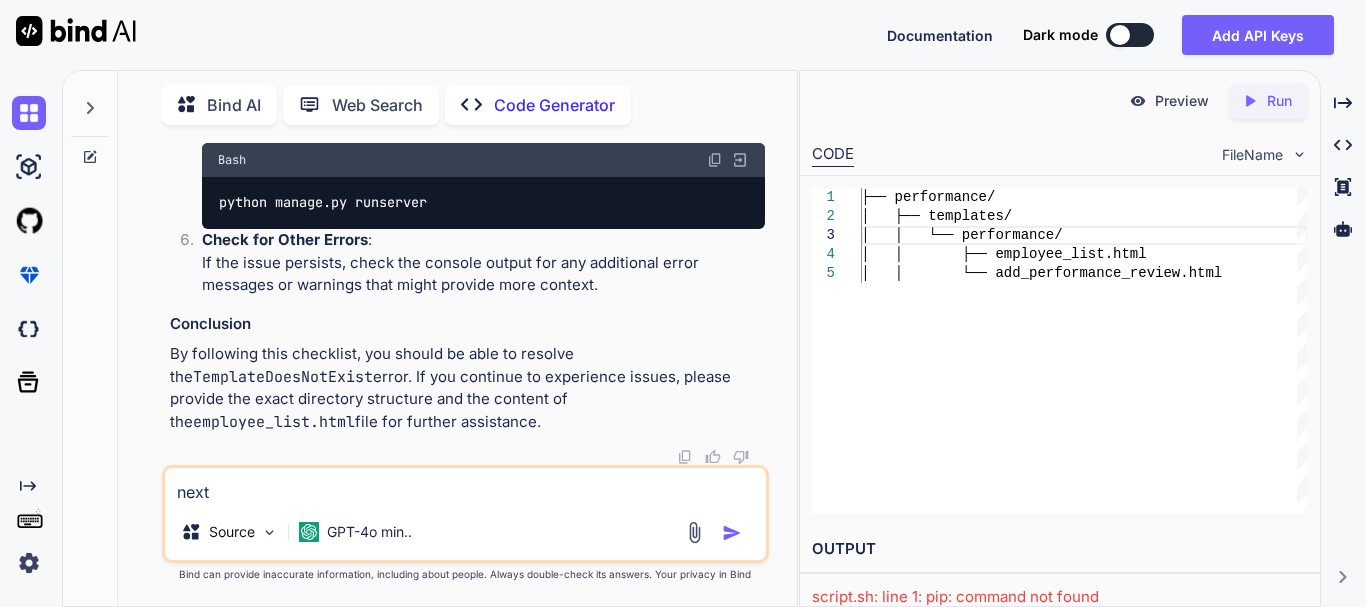 type on "next" 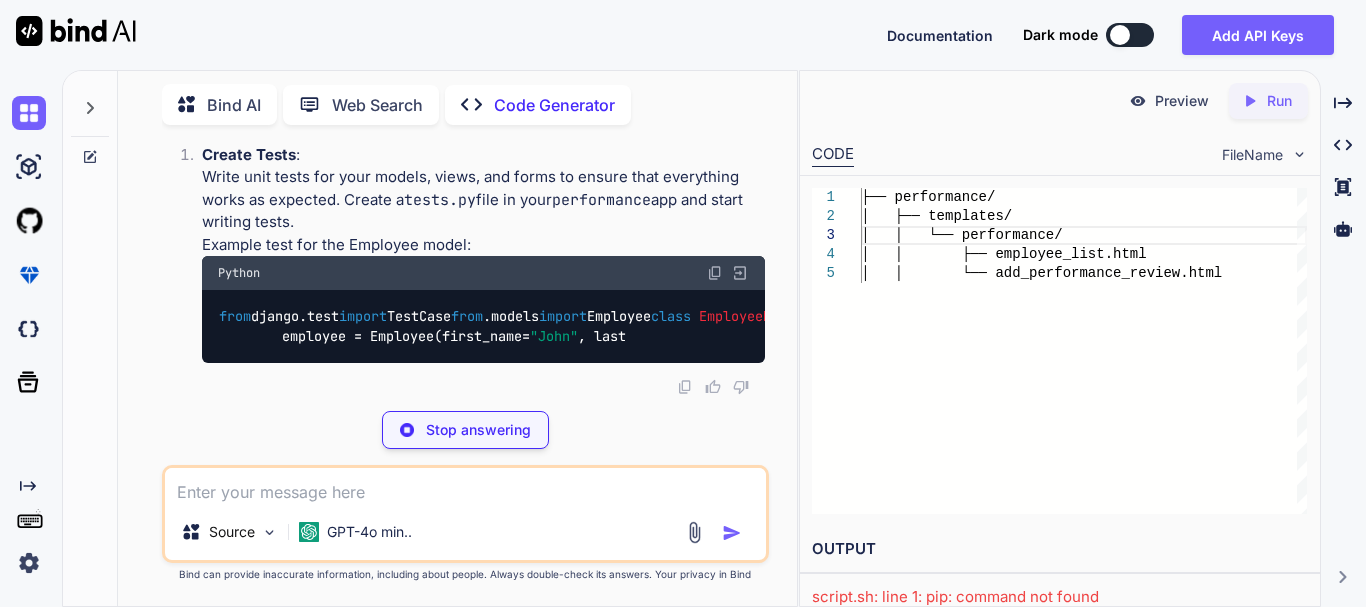 scroll, scrollTop: 13353, scrollLeft: 0, axis: vertical 